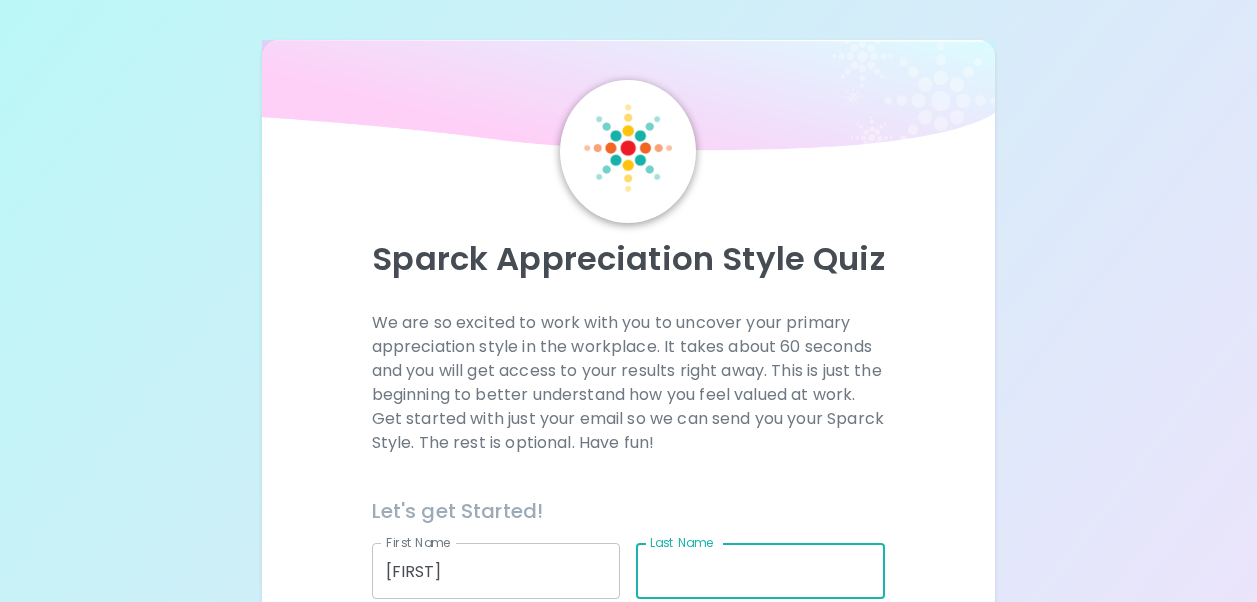 scroll, scrollTop: 200, scrollLeft: 0, axis: vertical 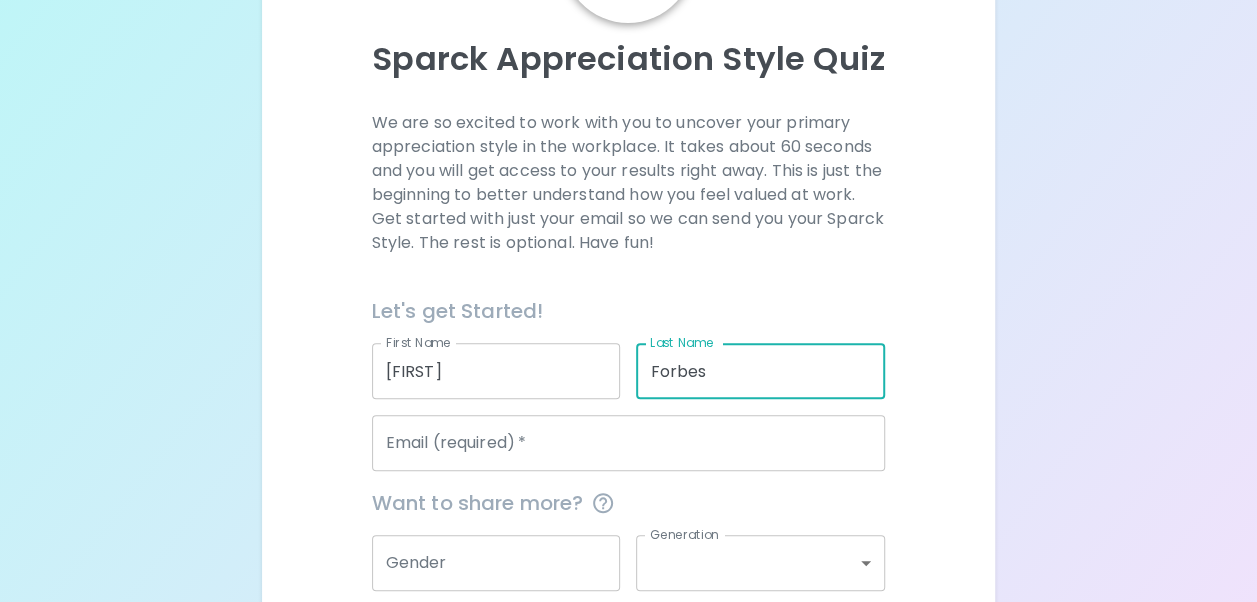type on "Forbes" 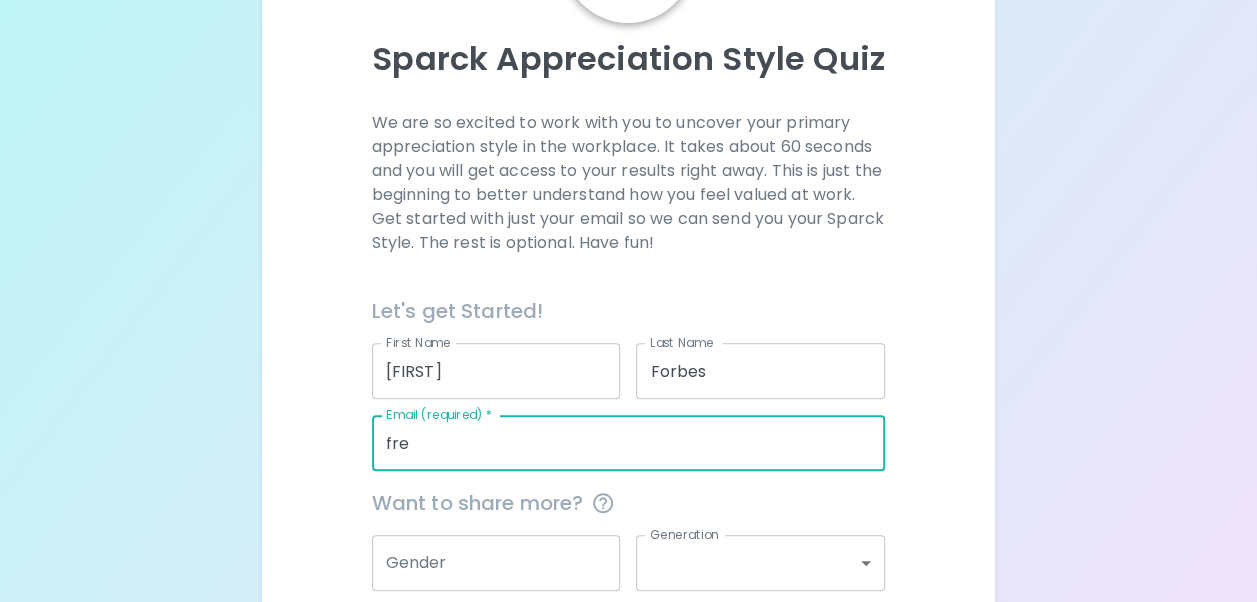 type on "[FIRST].[LAST]@[example.com]" 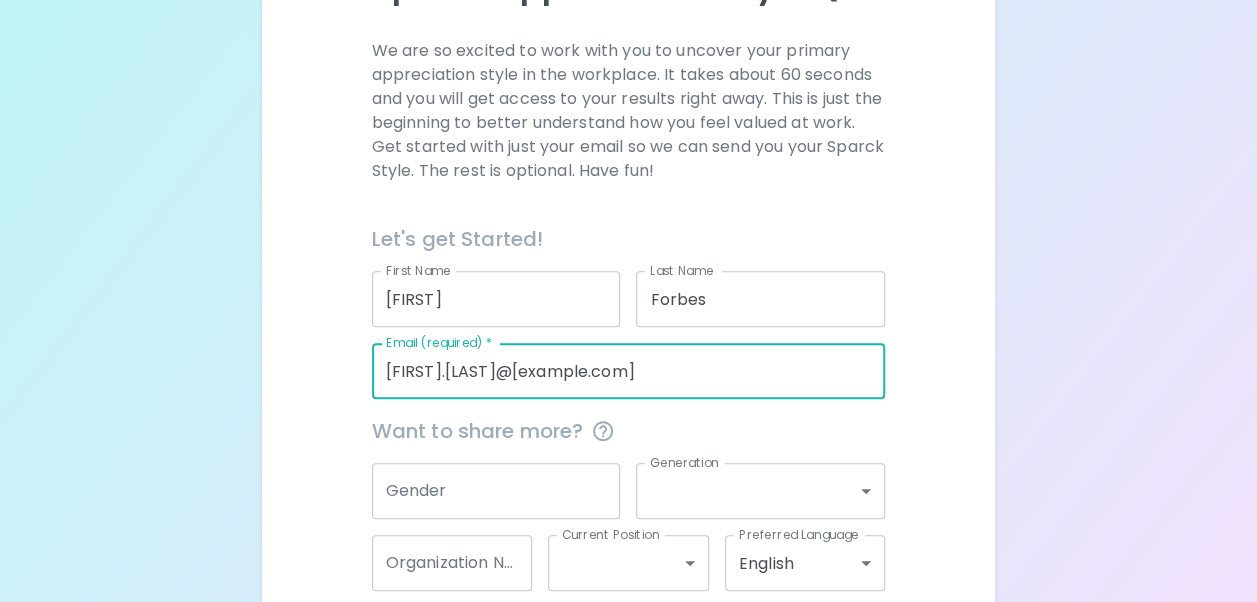 scroll, scrollTop: 300, scrollLeft: 0, axis: vertical 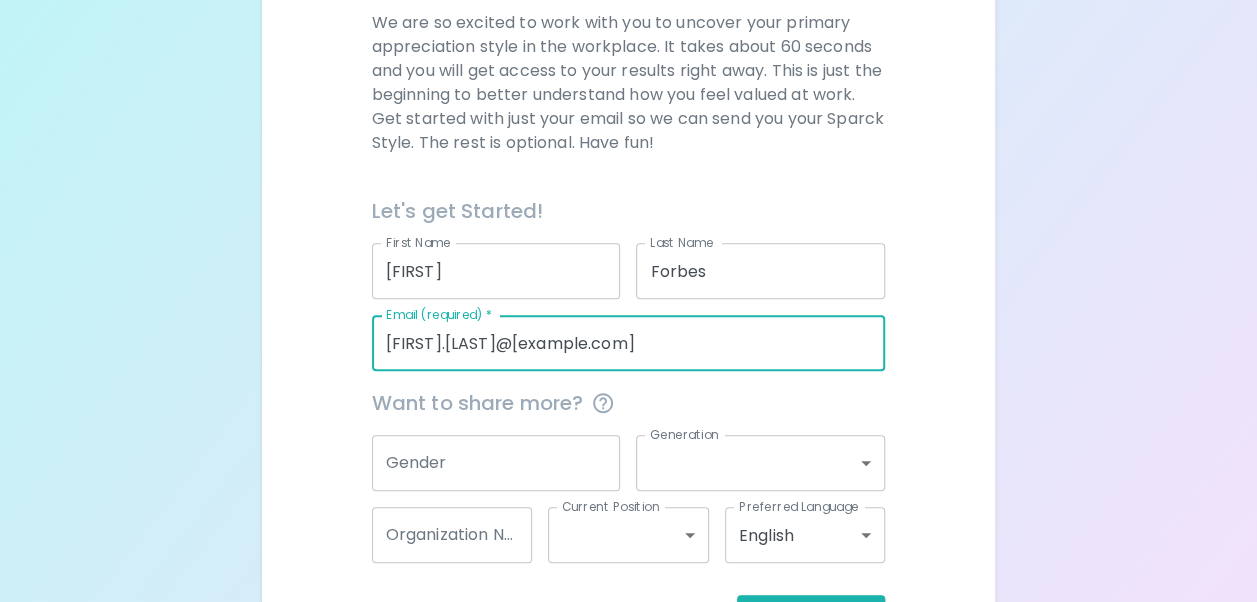click on "Gender" at bounding box center (496, 463) 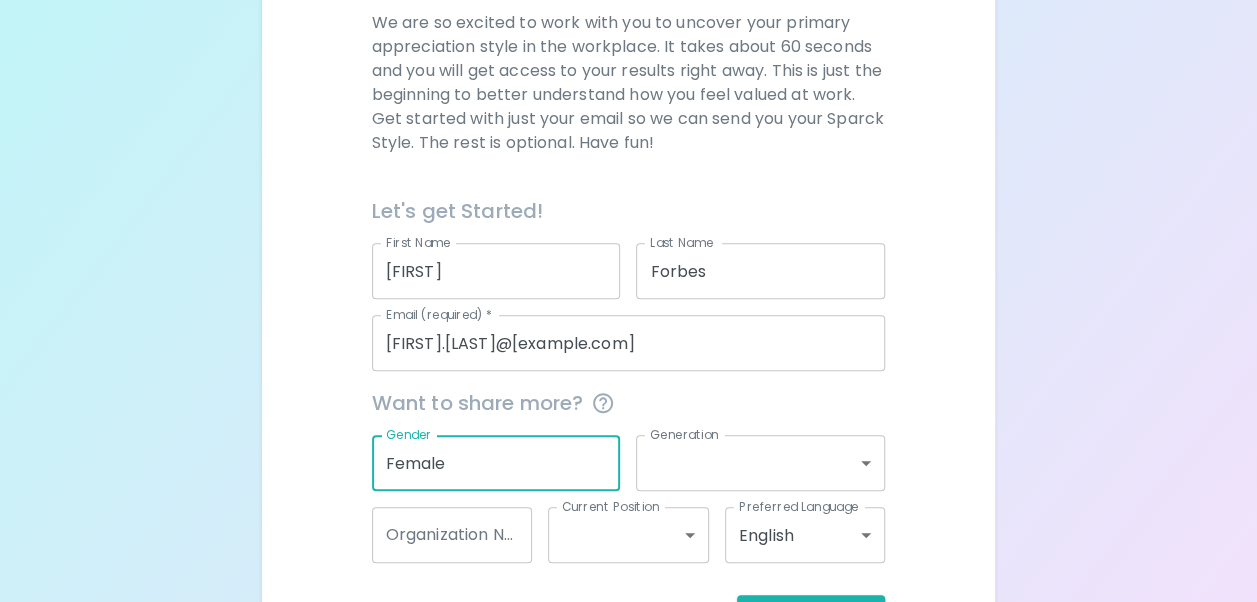 type on "Female" 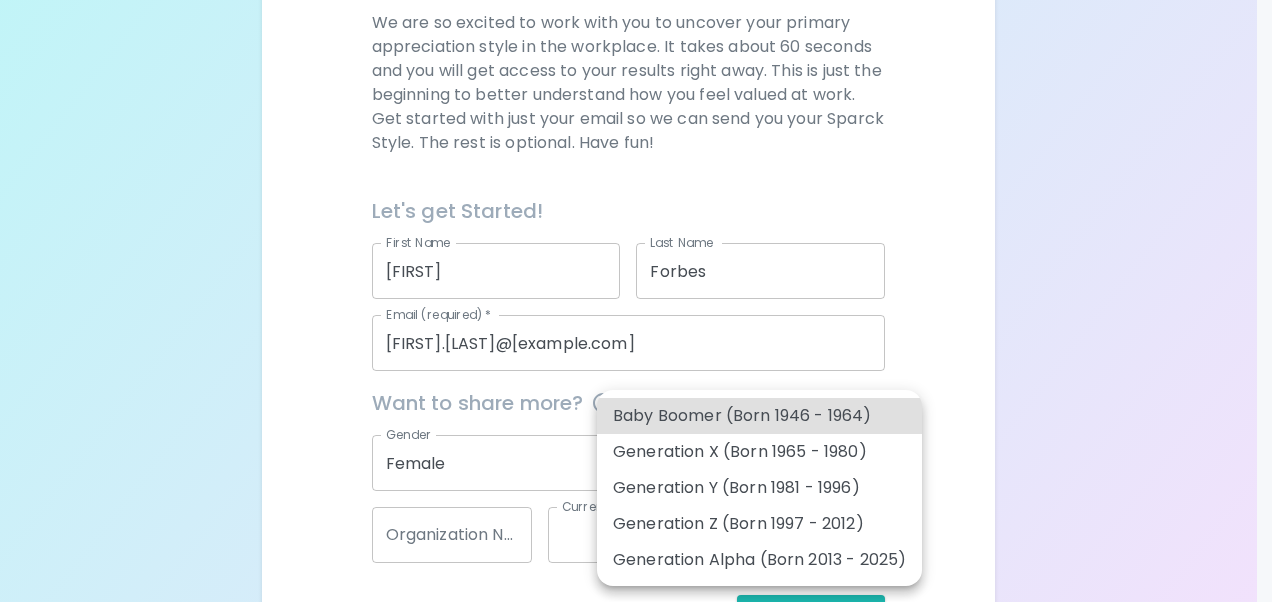 click on "Generation Z (Born 1997 - 2012)" at bounding box center [759, 524] 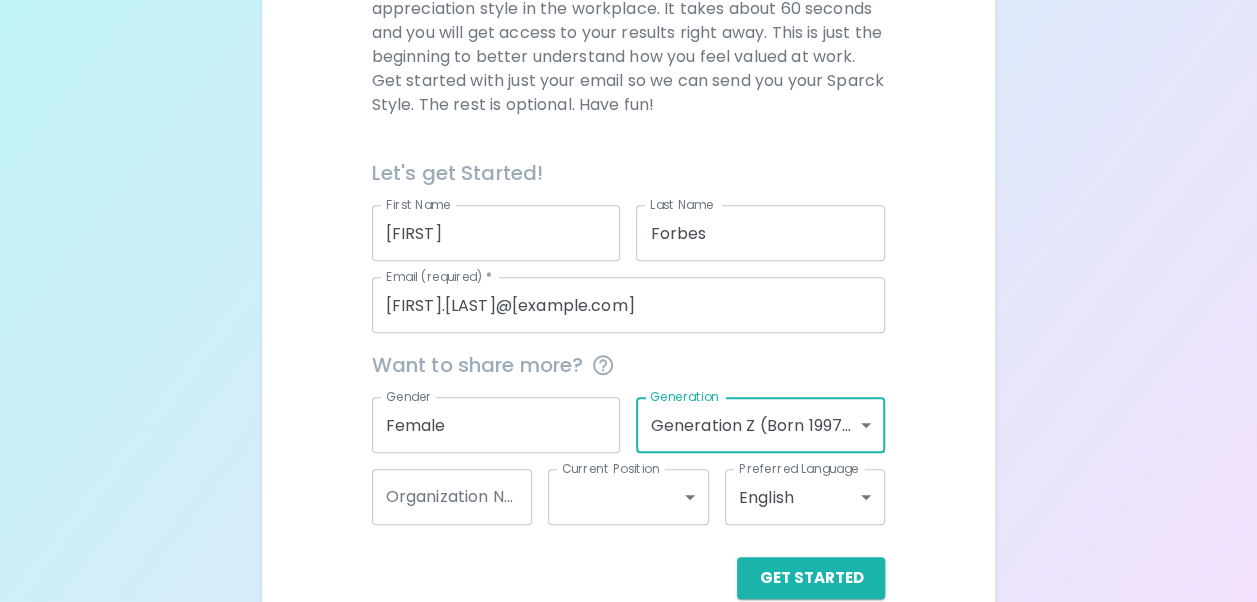 scroll, scrollTop: 374, scrollLeft: 0, axis: vertical 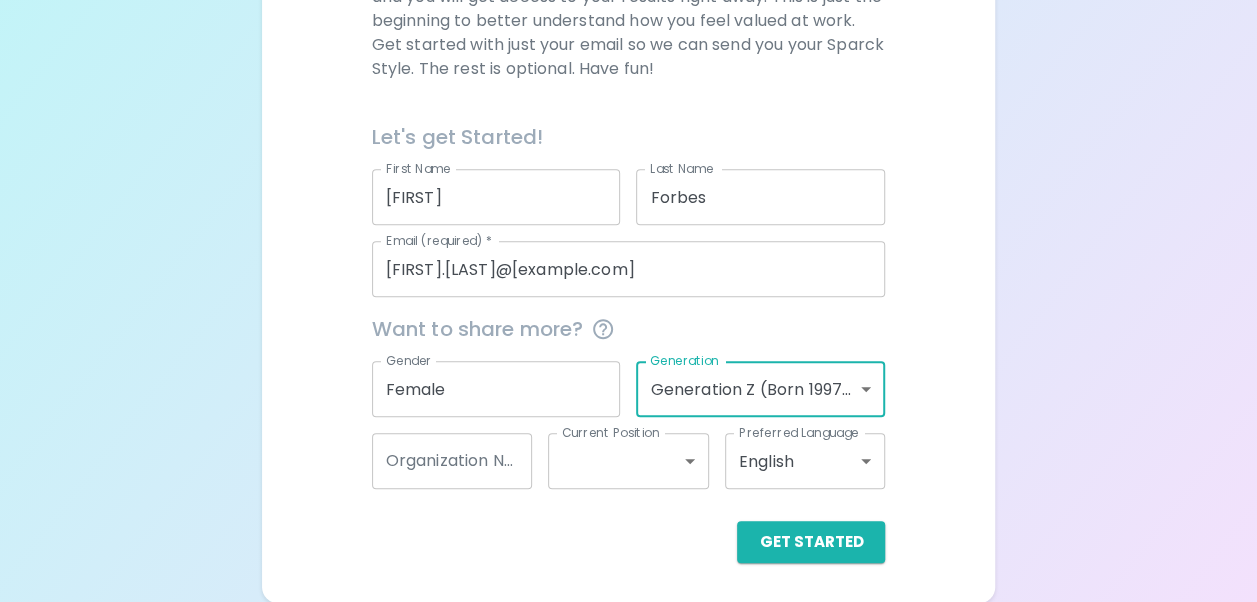 click on "Organization Name" at bounding box center [452, 461] 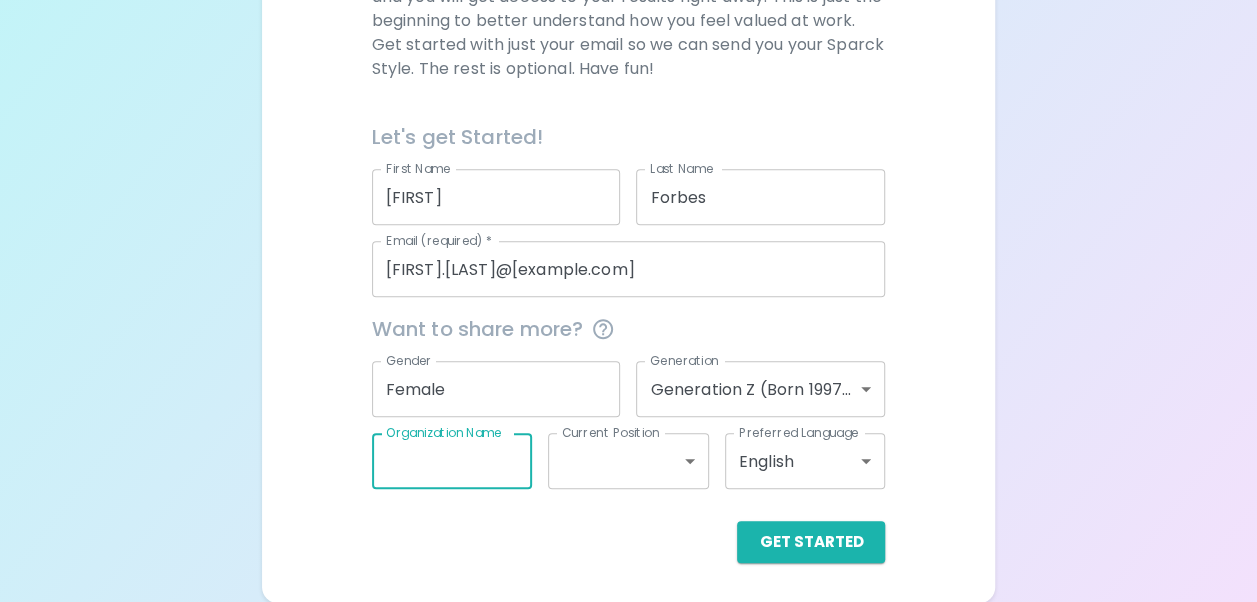click on "Sparck Appreciation Style Quiz We are so excited to work with you to uncover your primary appreciation style in the workplace. It takes about 60 seconds and you will get access to your results right away. This is just the beginning to better understand how you feel valued at work. Get started with just your email so we can send you your Sparck Style. The rest is optional. Have fun! Let's get Started! First Name [FIRST] First Name Last Name [LAST] Last Name Email (required)   * [FIRST].[LAST]@[example.com] Email (required)   * Want to share more? Gender Female Gender Generation Generation Z (Born 1997 - 2012) generation_z Organization Name Organization Name Current Position ​ Current Position Preferred Language English en Preferred Language Get Started   English Español العربية‏ Português" at bounding box center (628, 114) 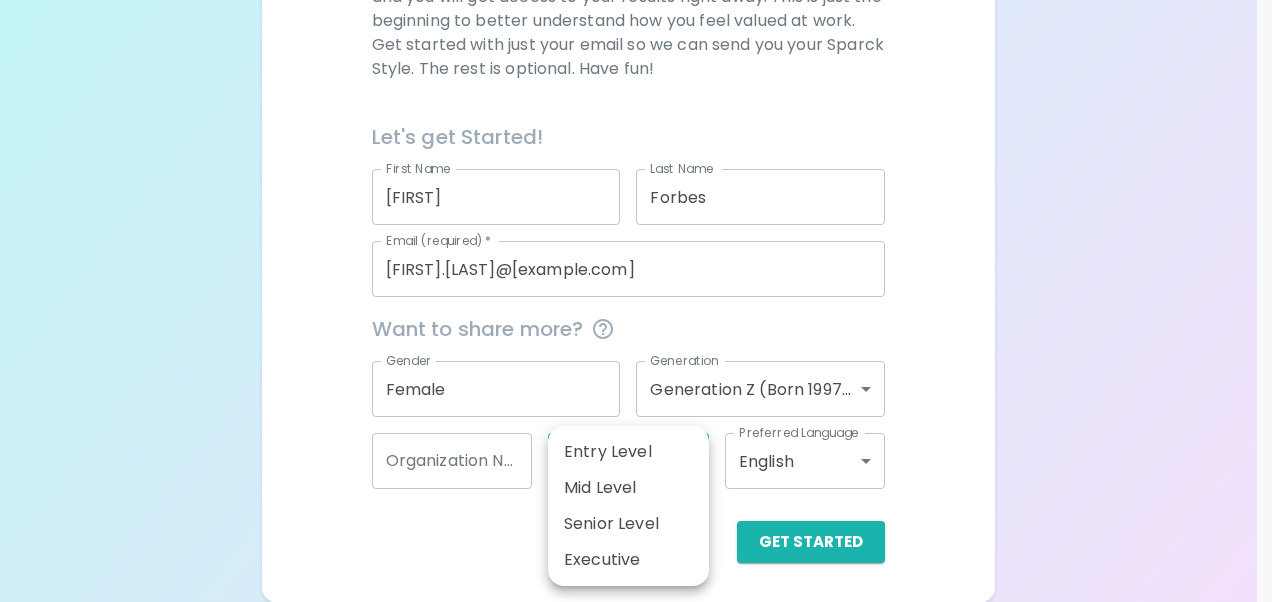 click at bounding box center (636, 301) 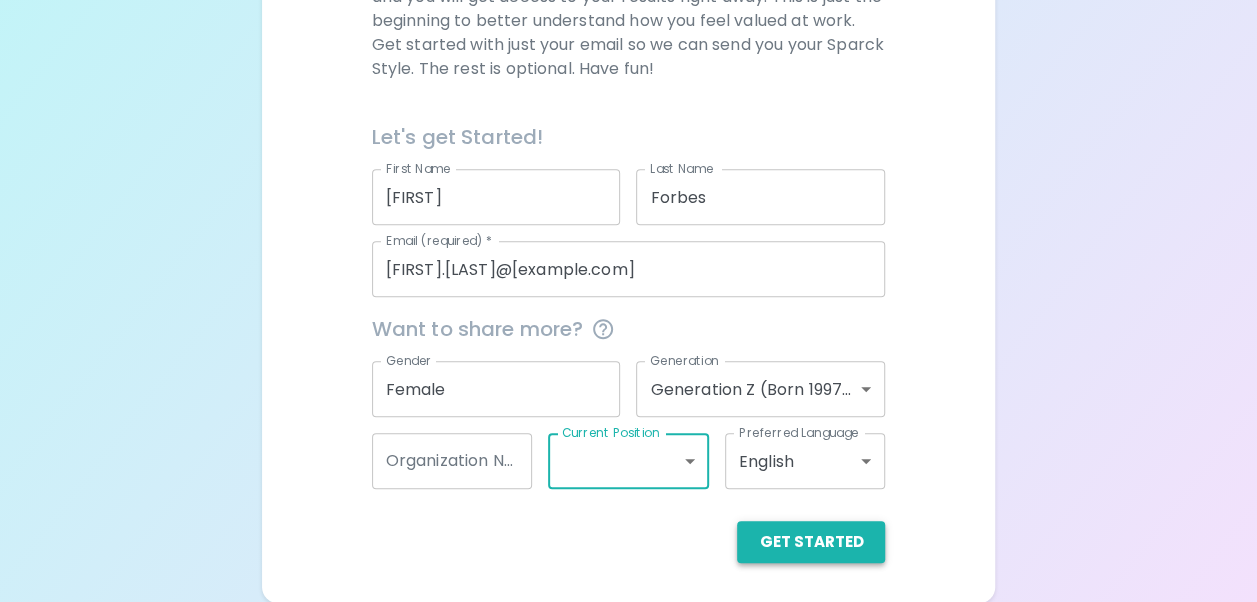 click on "Get Started" at bounding box center (811, 542) 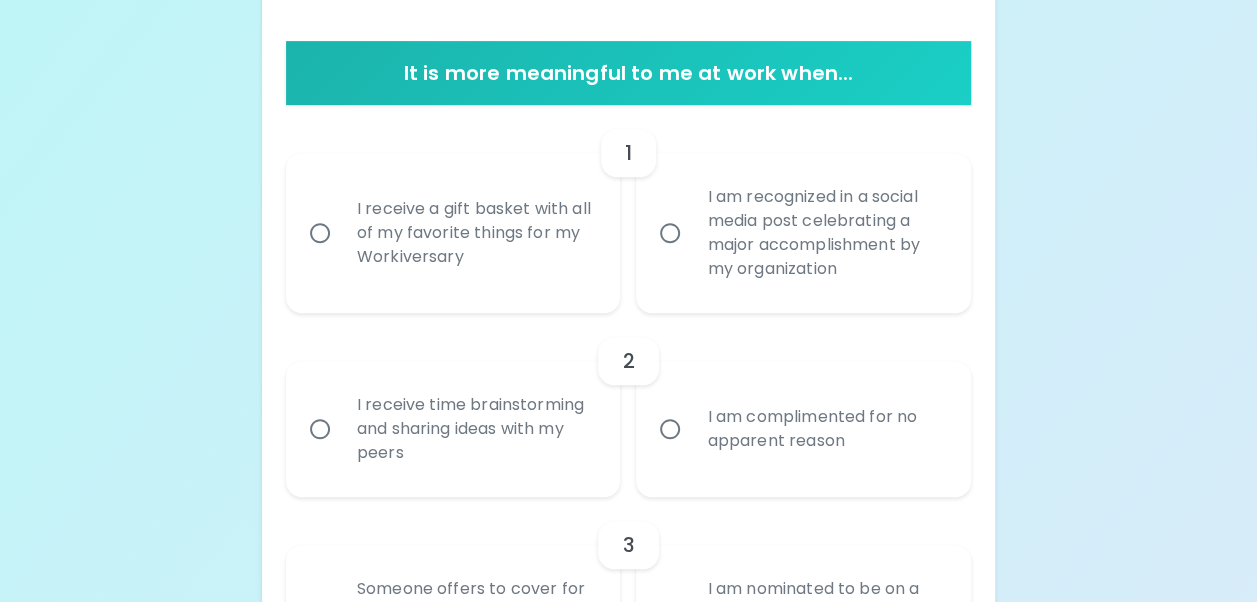 click on "I receive a gift basket with all of my favorite things for my Workiversary" at bounding box center [475, 233] 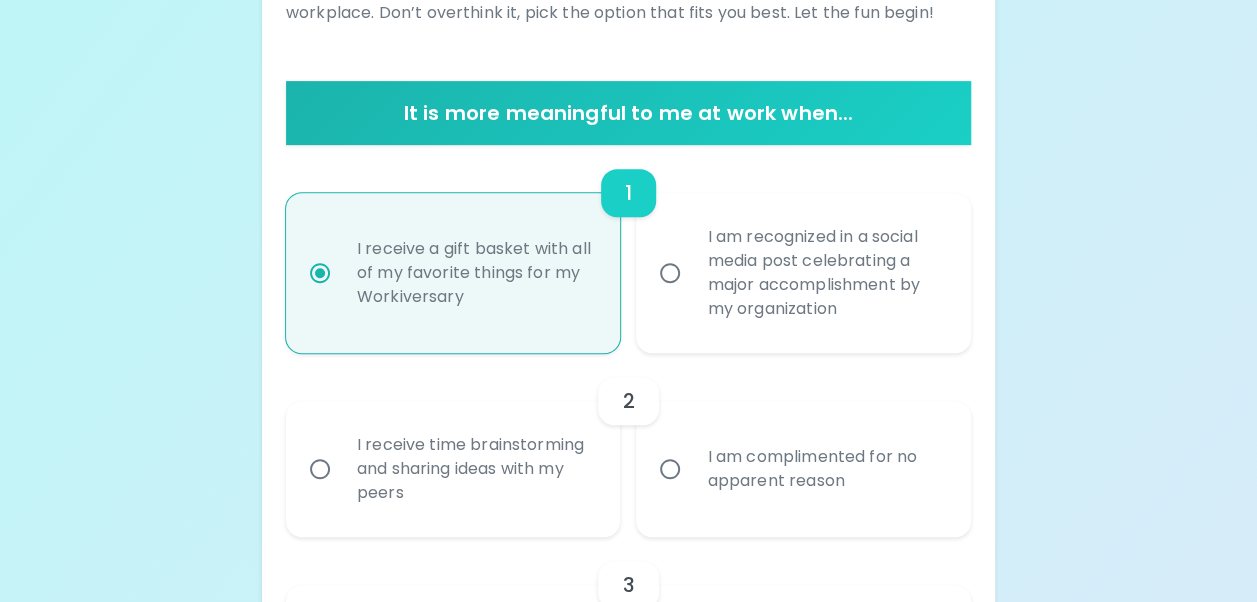 scroll, scrollTop: 434, scrollLeft: 0, axis: vertical 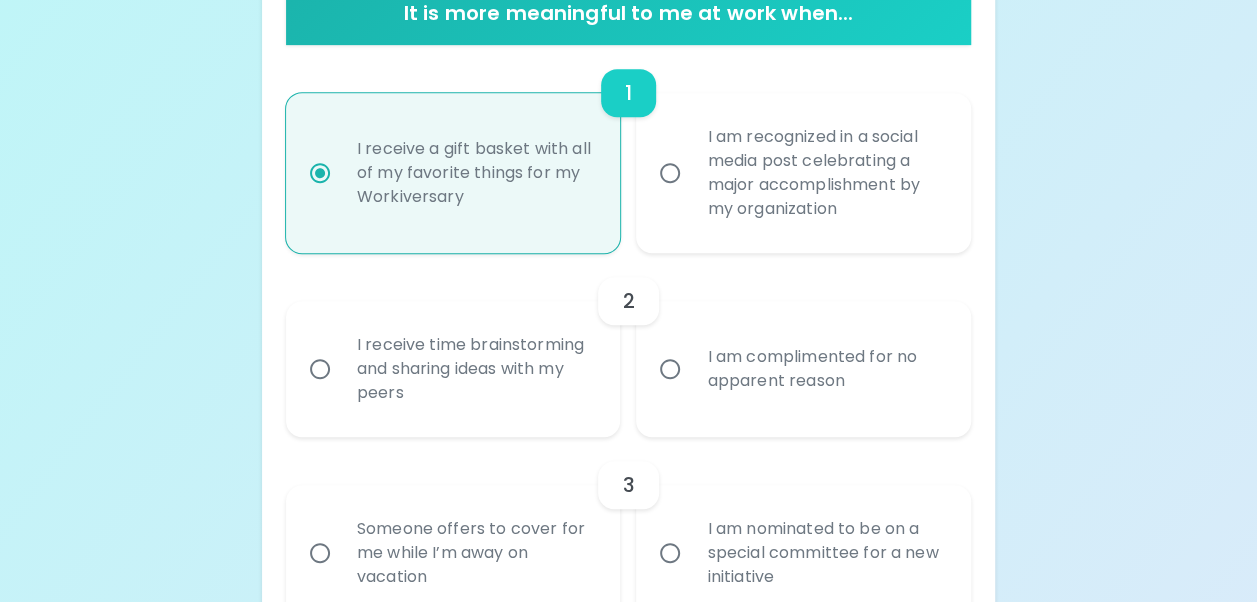 click on "I receive time brainstorming and sharing ideas with my peers" at bounding box center (475, 369) 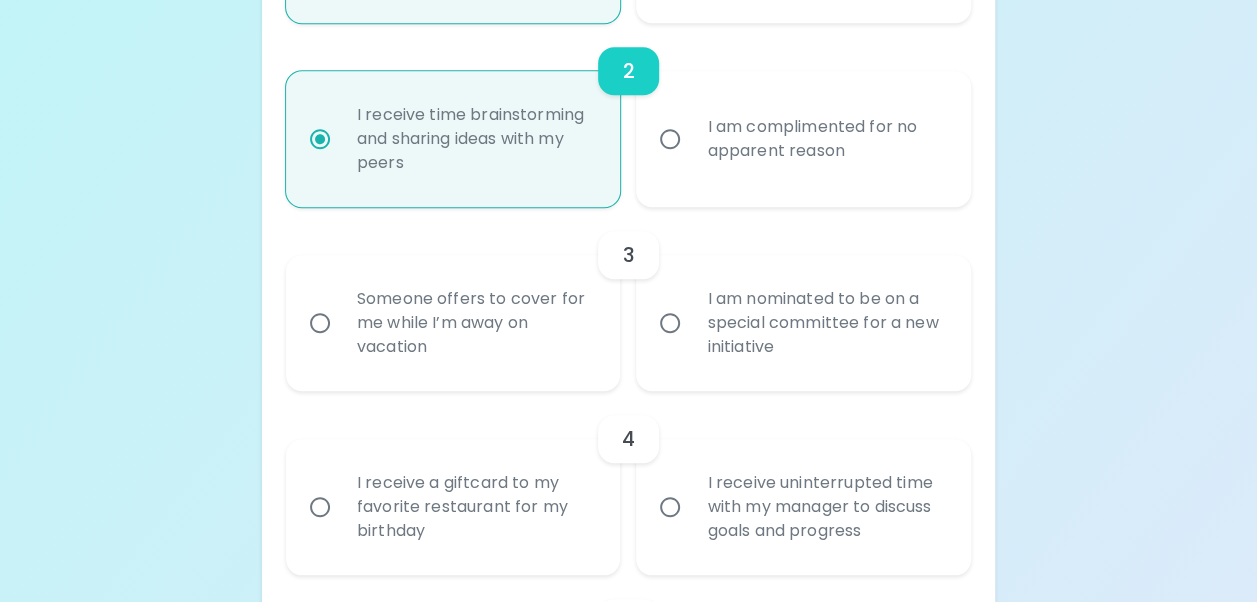 scroll, scrollTop: 694, scrollLeft: 0, axis: vertical 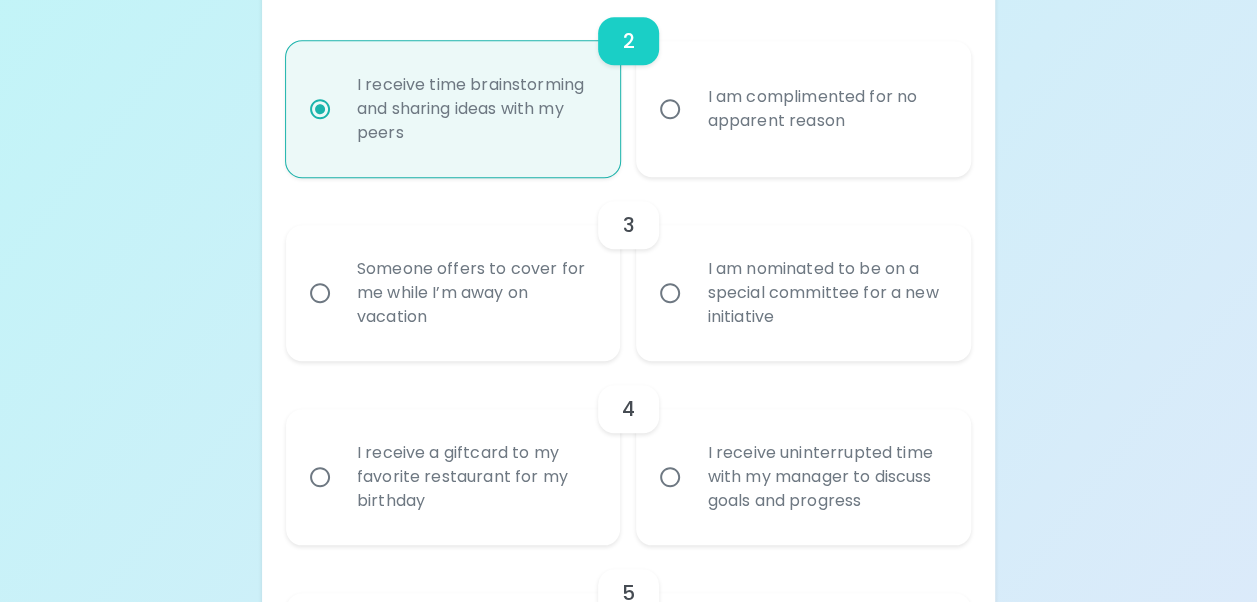 radio on "true" 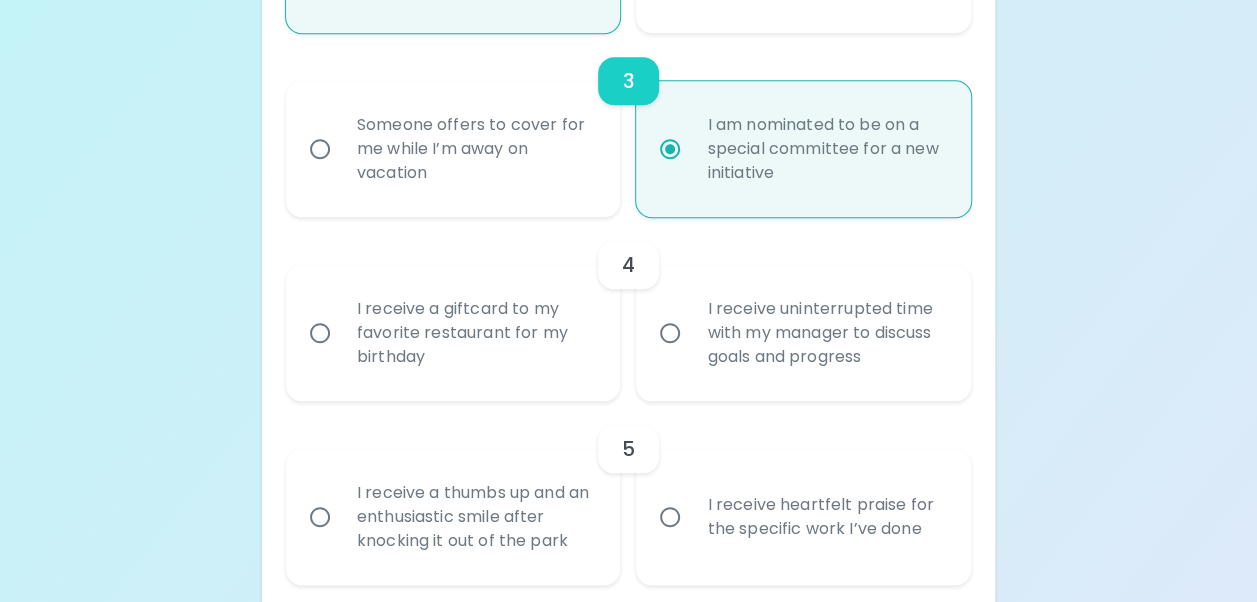 scroll, scrollTop: 854, scrollLeft: 0, axis: vertical 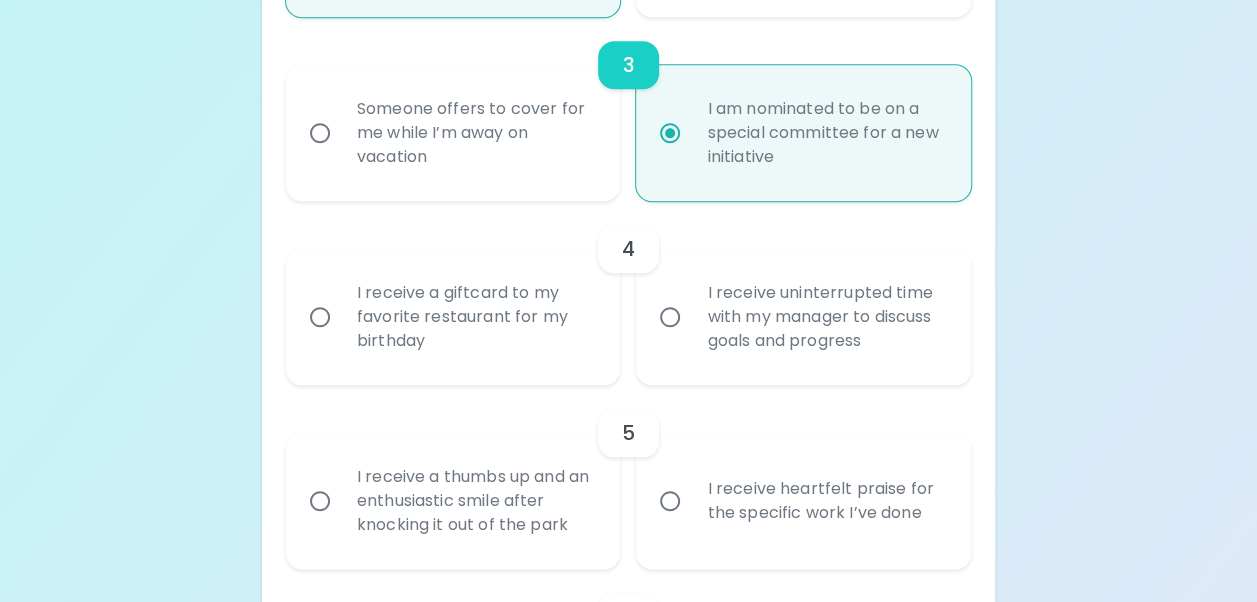 radio on "true" 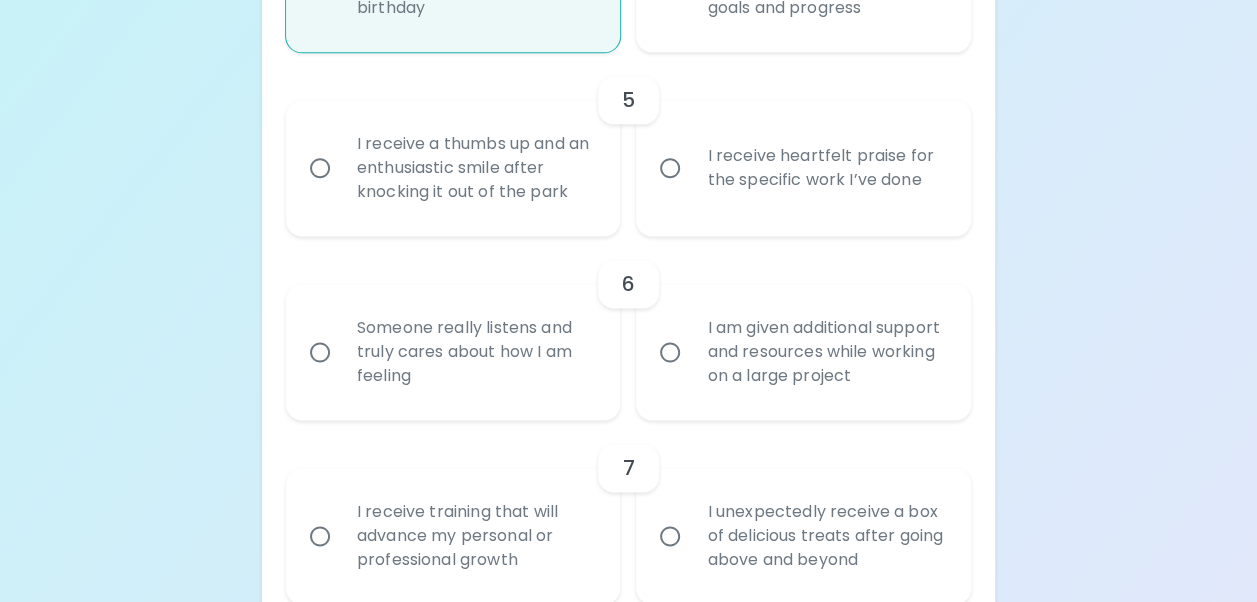 scroll, scrollTop: 1214, scrollLeft: 0, axis: vertical 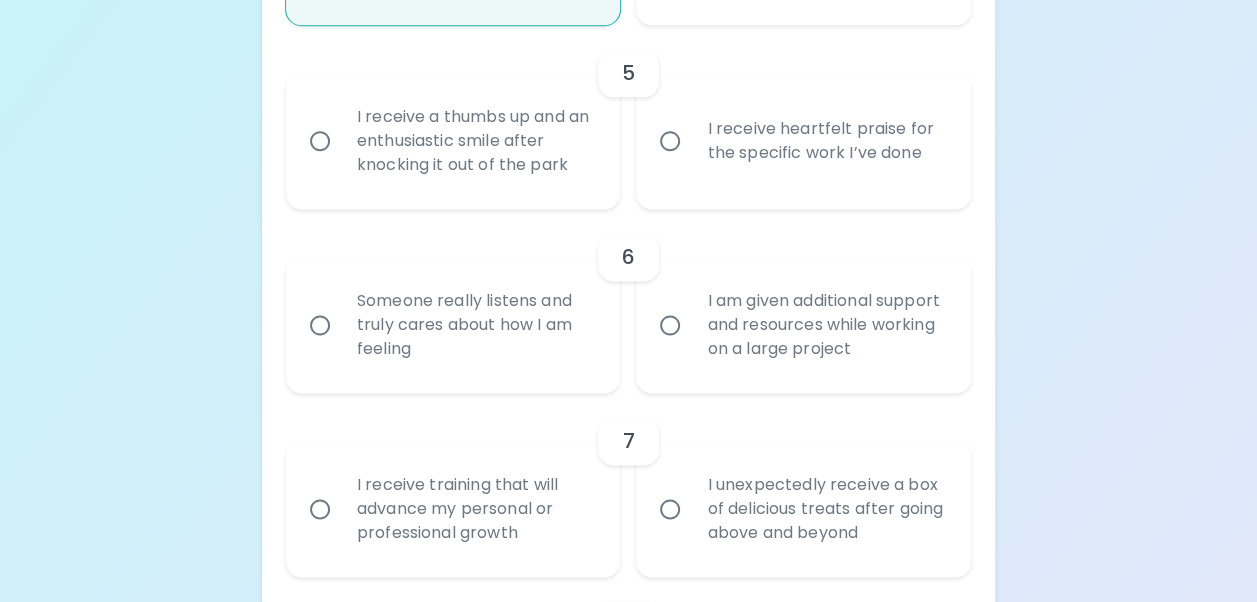 radio on "true" 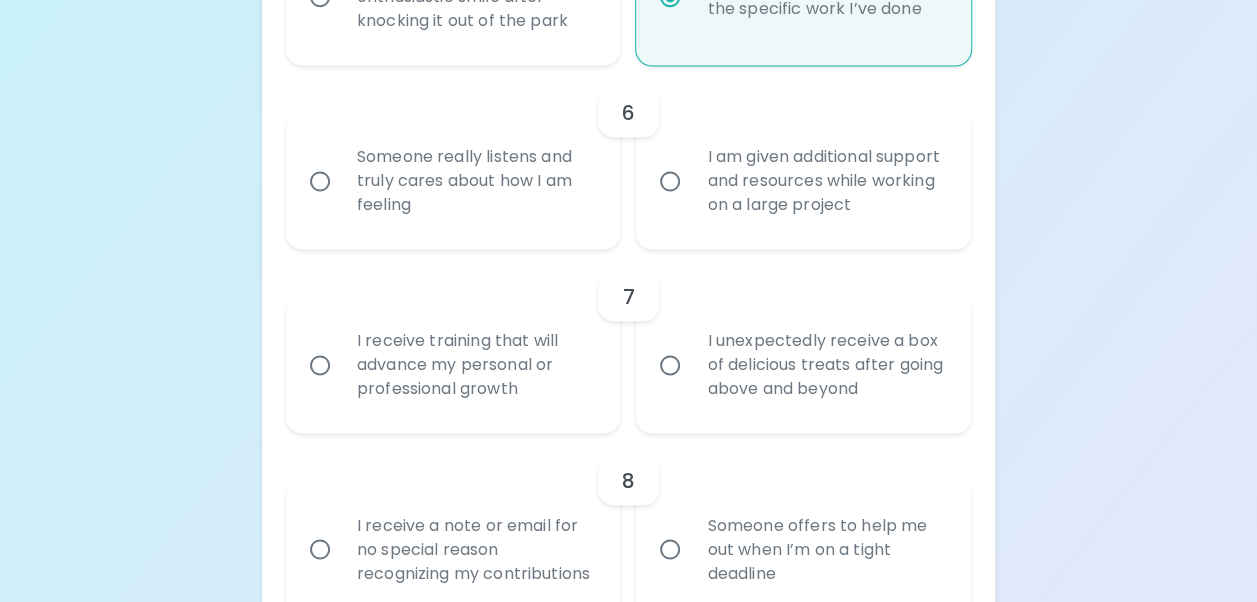 scroll, scrollTop: 1374, scrollLeft: 0, axis: vertical 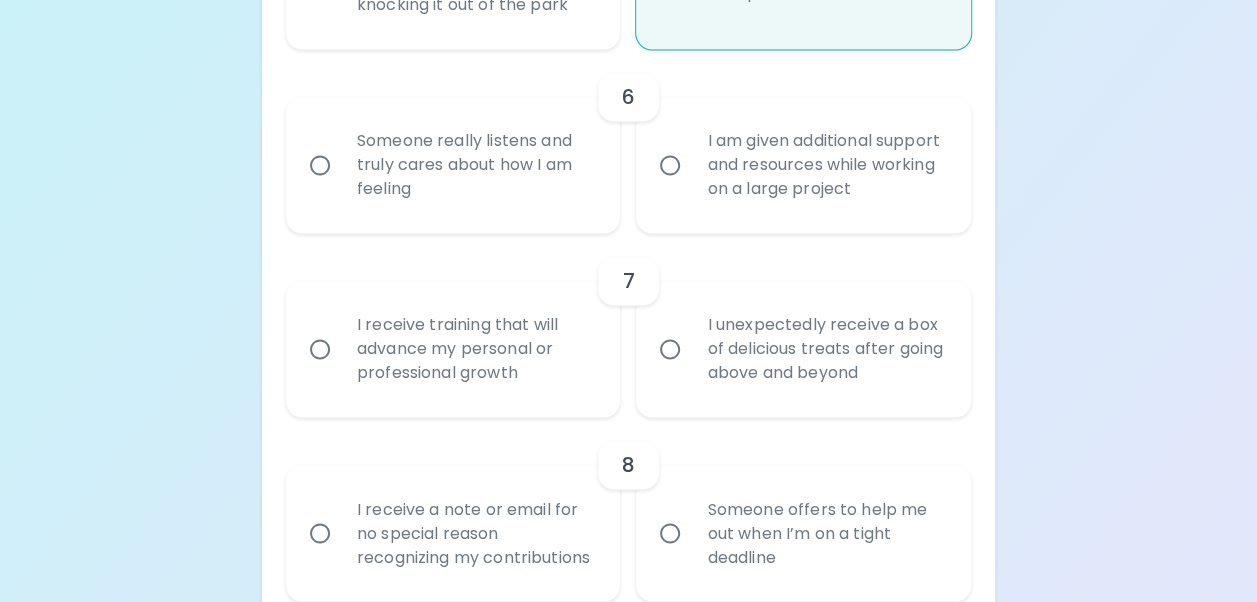 radio on "true" 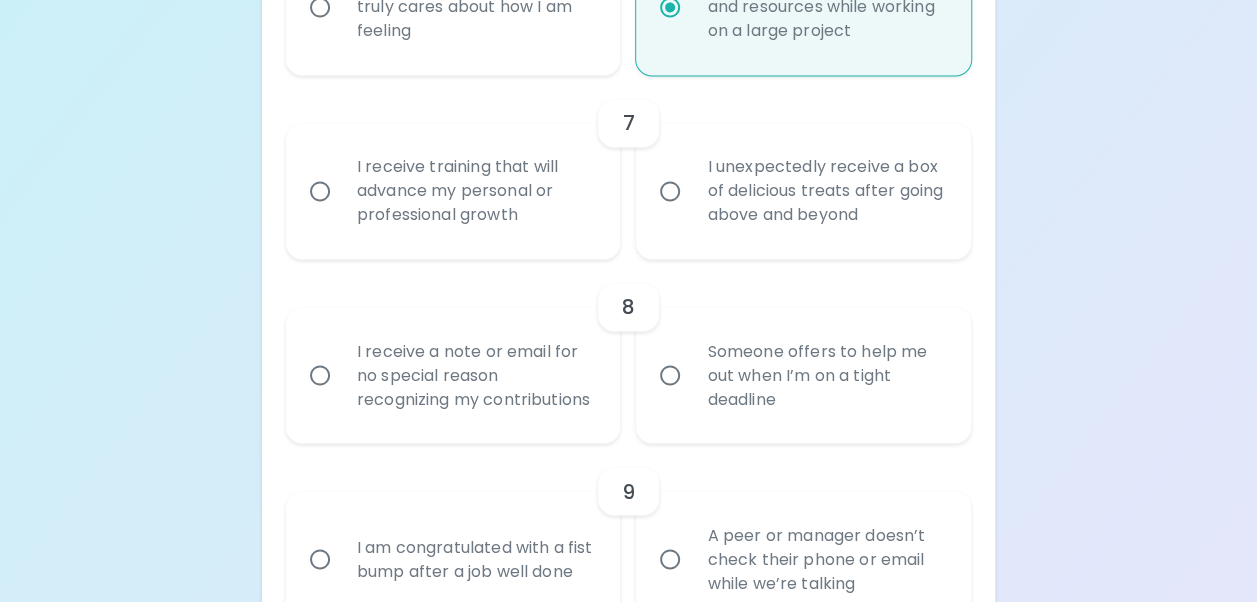 scroll, scrollTop: 1534, scrollLeft: 0, axis: vertical 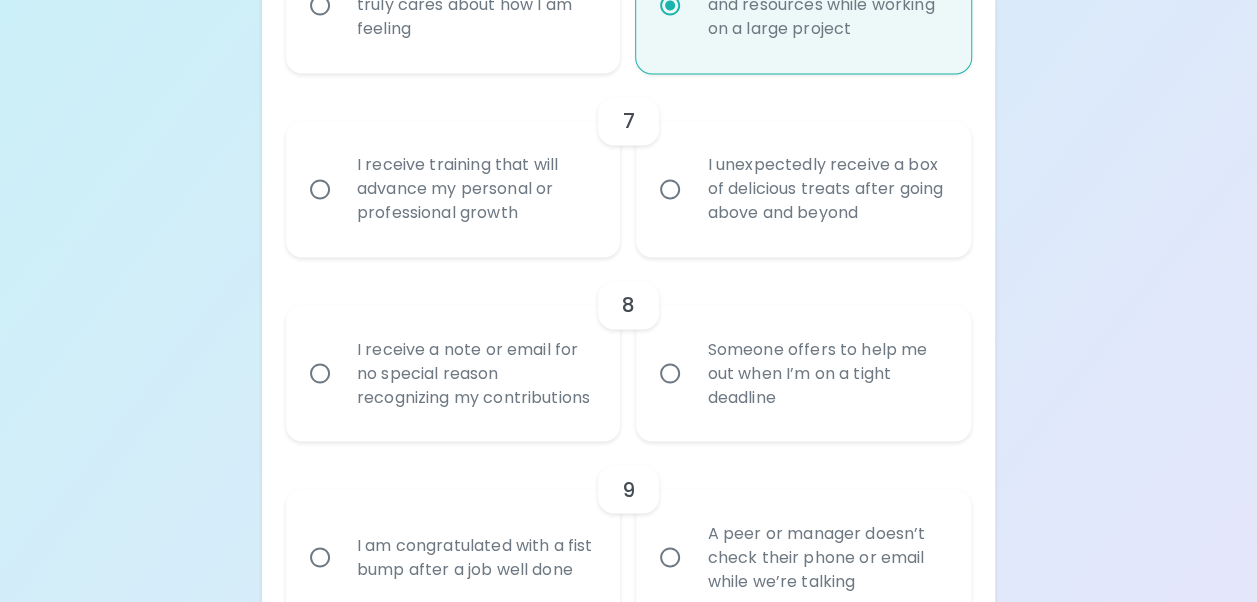 radio on "true" 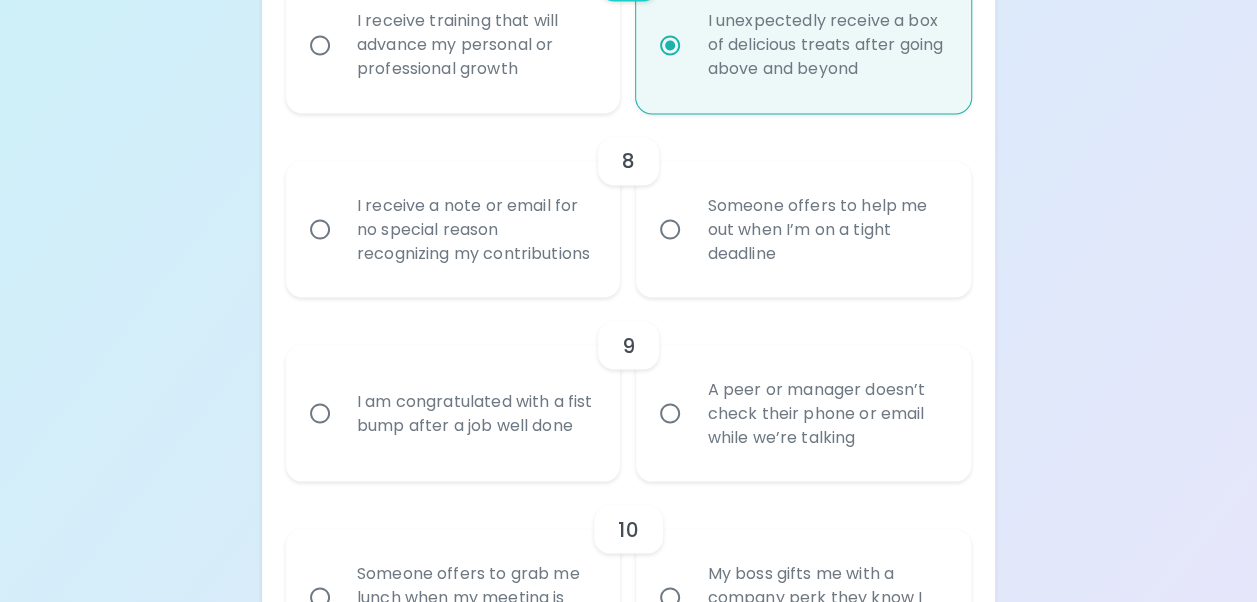 scroll, scrollTop: 1694, scrollLeft: 0, axis: vertical 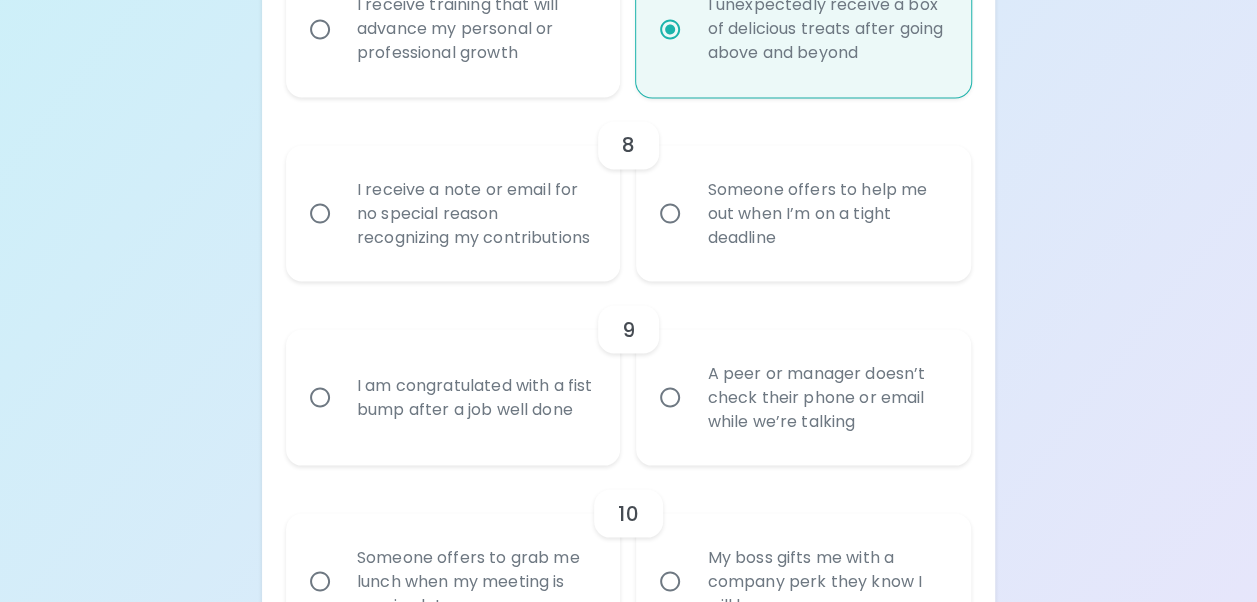 radio on "true" 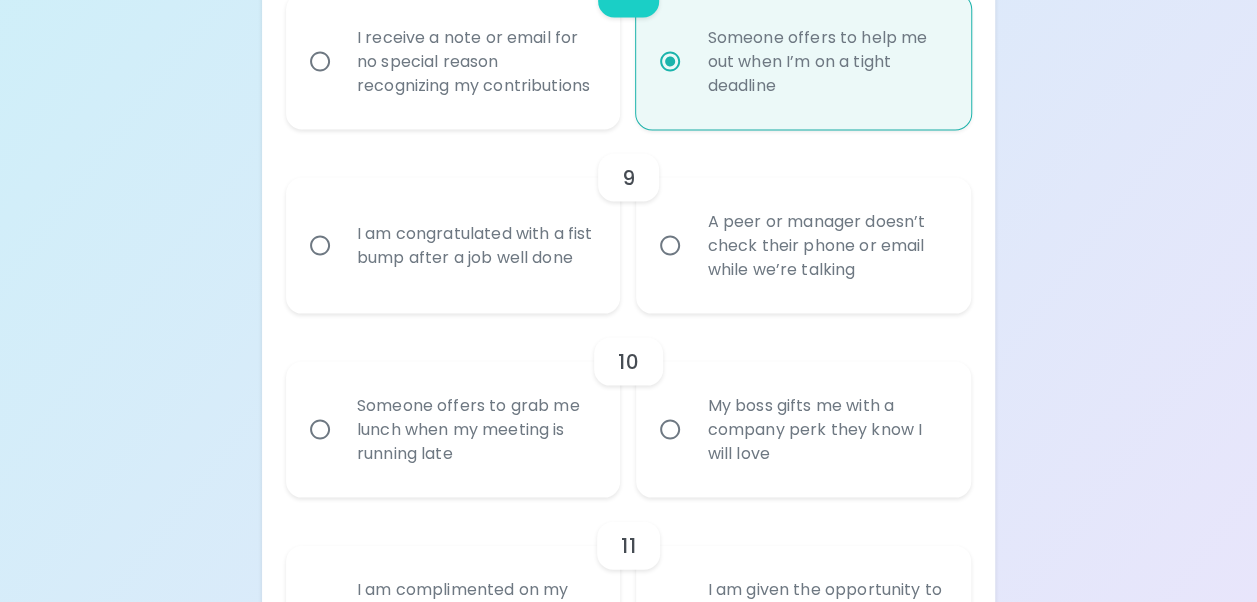 scroll, scrollTop: 1854, scrollLeft: 0, axis: vertical 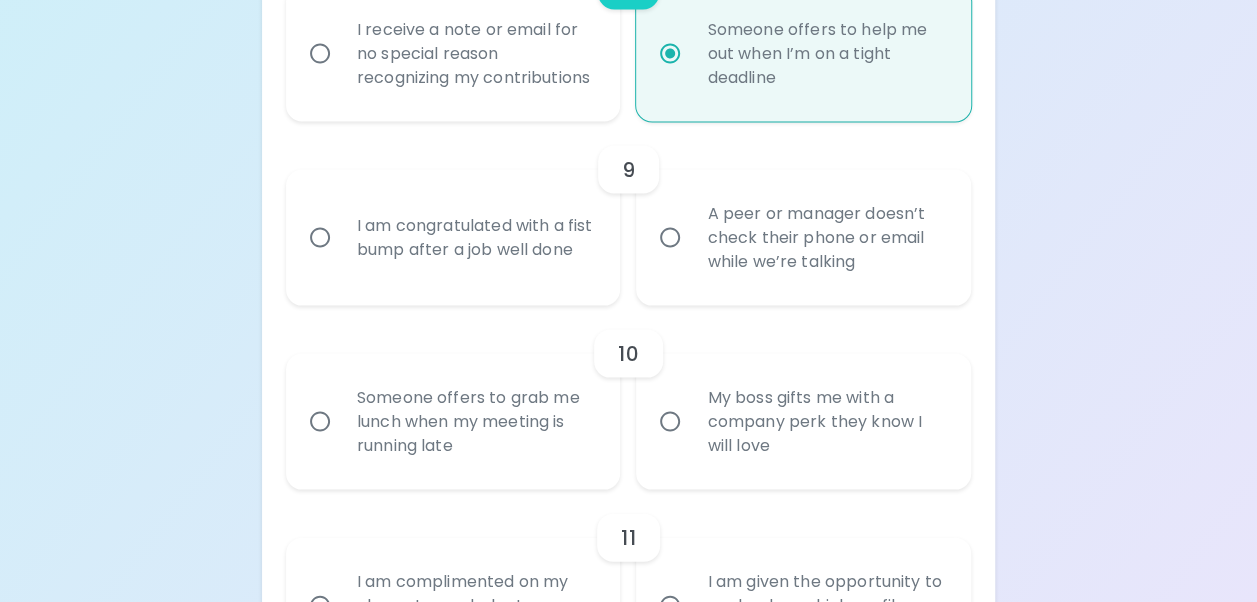 radio on "true" 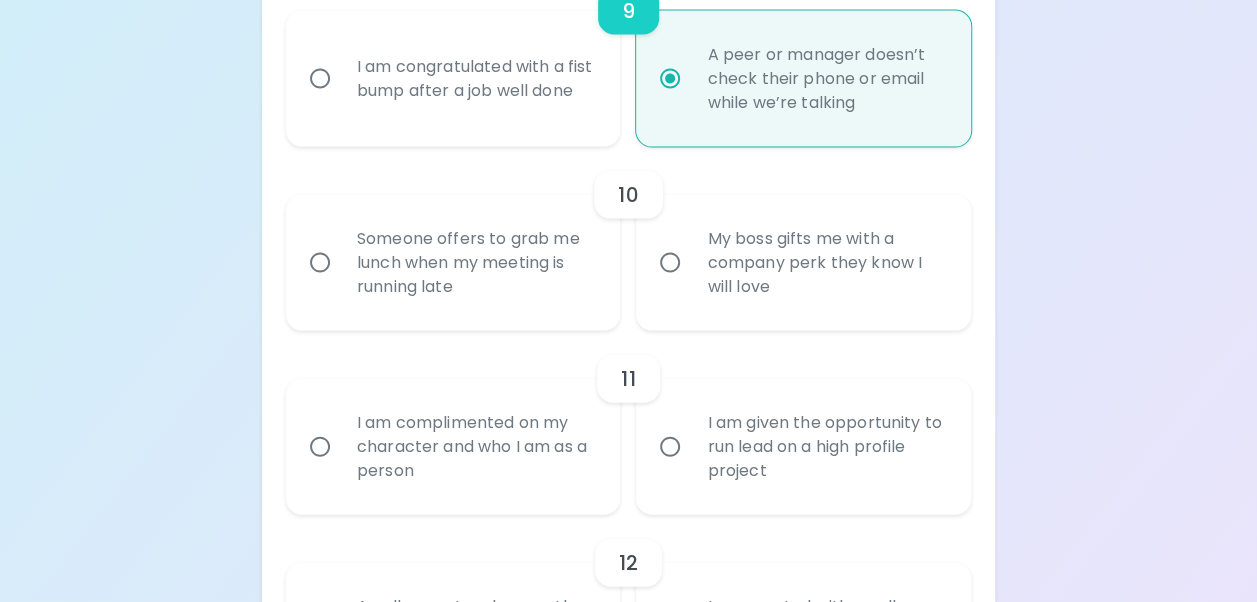 scroll, scrollTop: 2014, scrollLeft: 0, axis: vertical 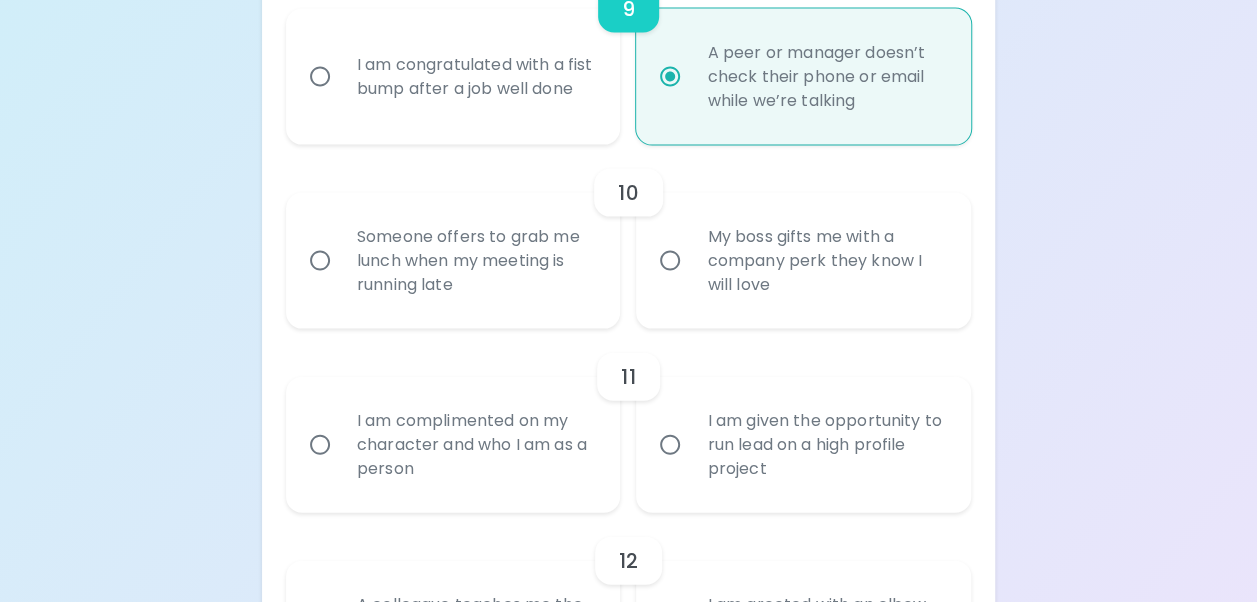 radio on "true" 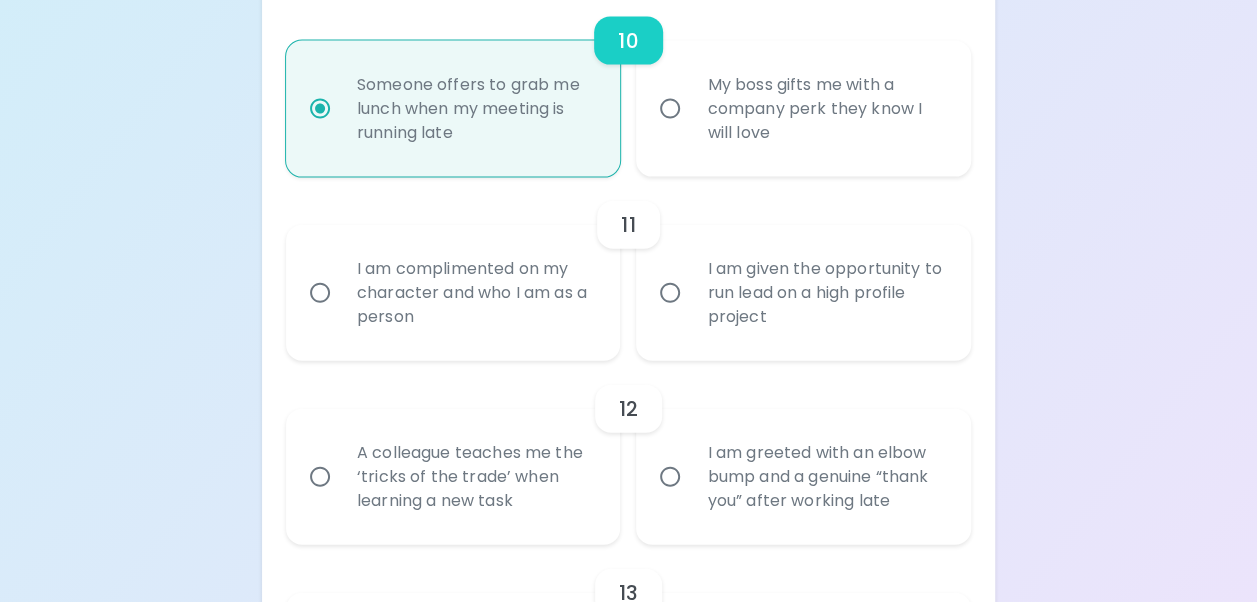 scroll, scrollTop: 2174, scrollLeft: 0, axis: vertical 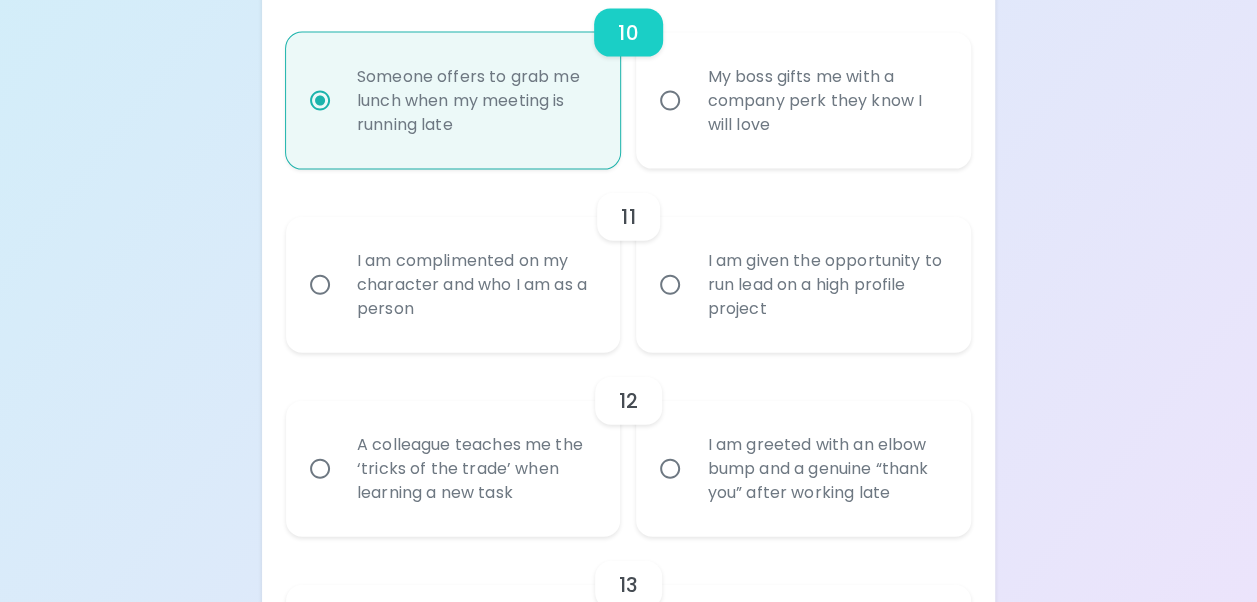 click on "Someone offers to grab me lunch when my meeting is running late" at bounding box center (320, 101) 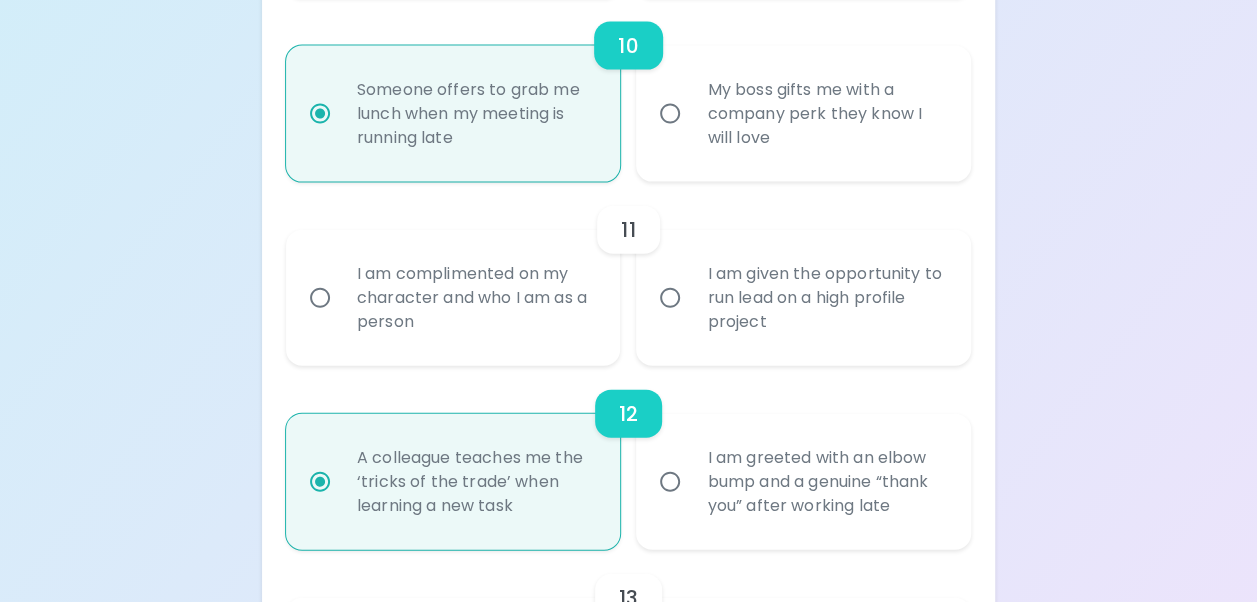 scroll, scrollTop: 2134, scrollLeft: 0, axis: vertical 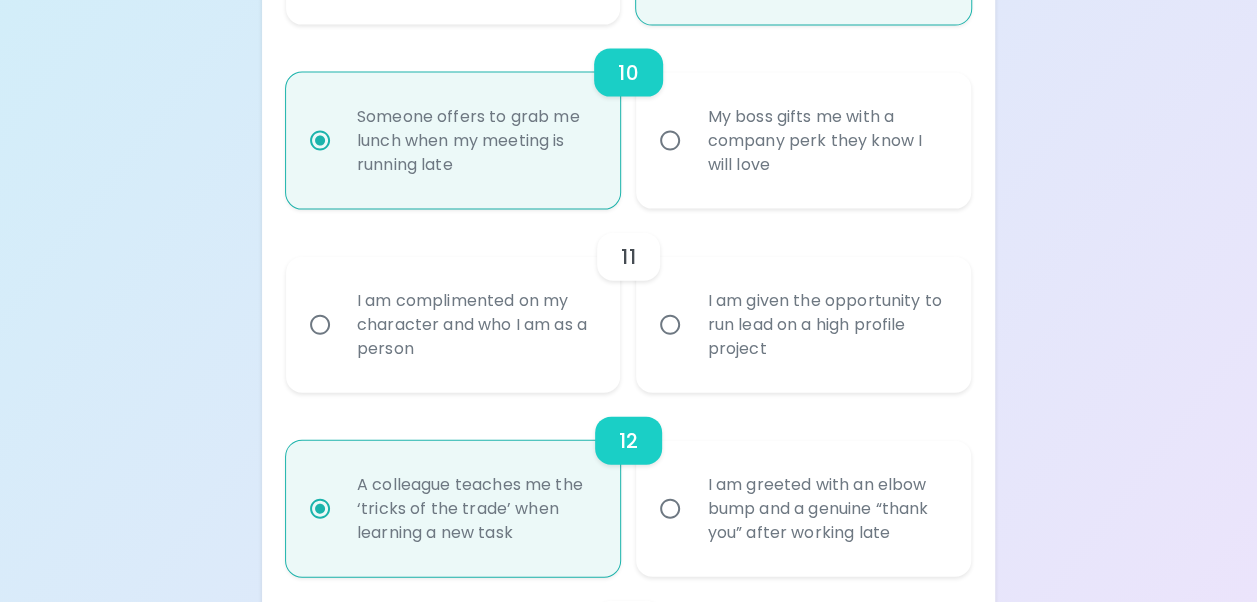 radio on "true" 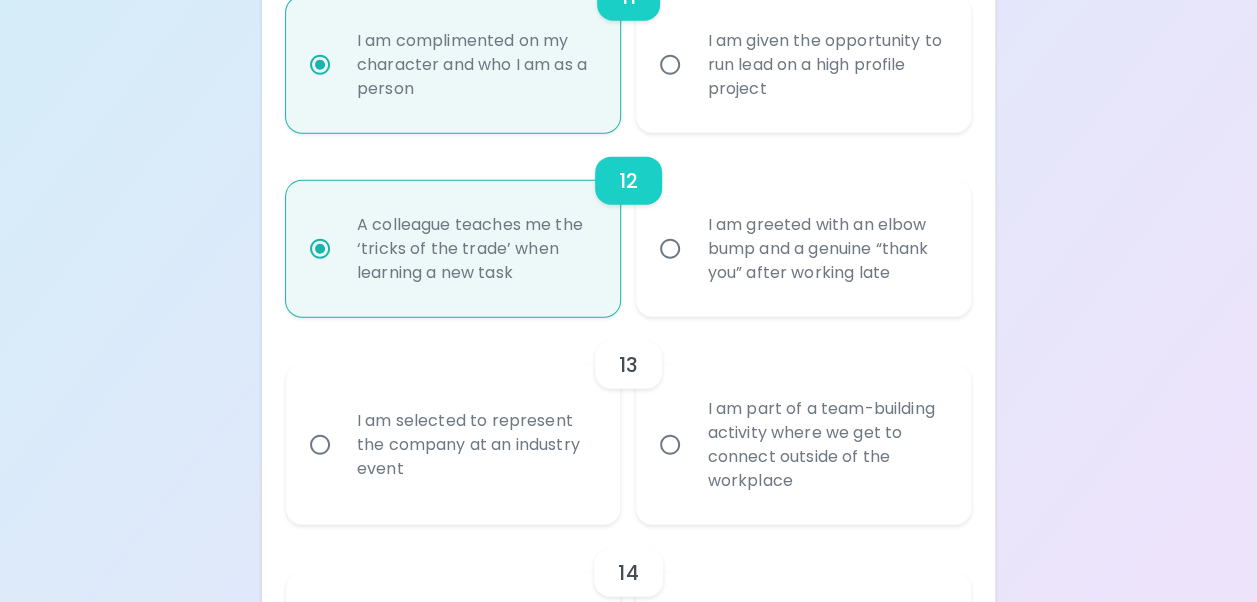 scroll, scrollTop: 2494, scrollLeft: 0, axis: vertical 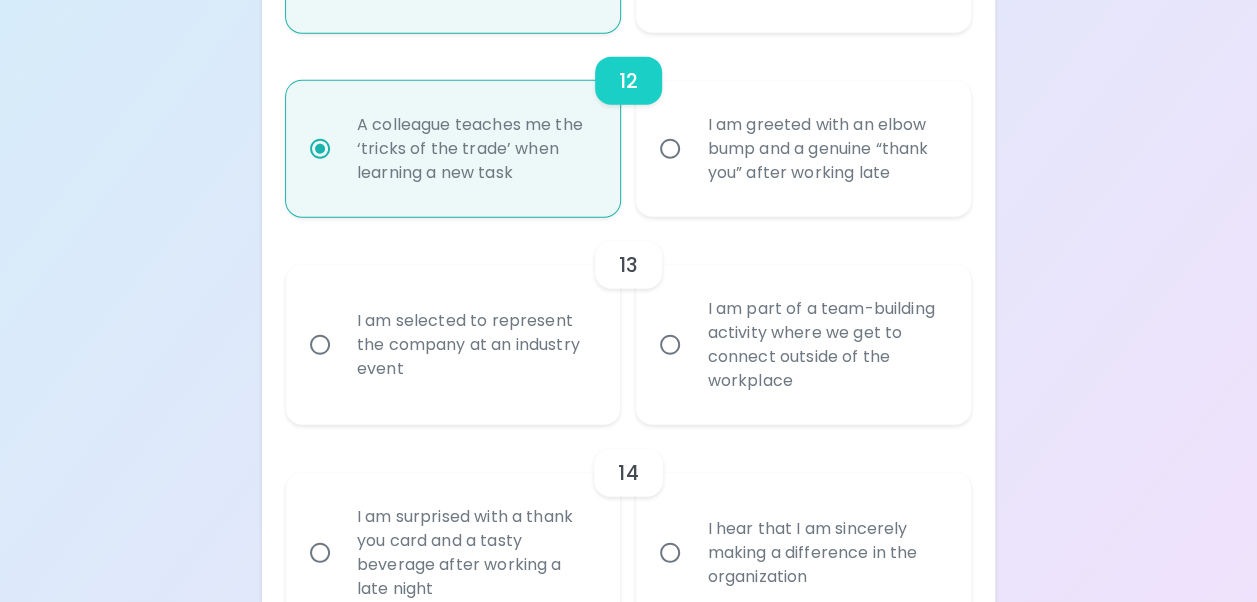 radio on "true" 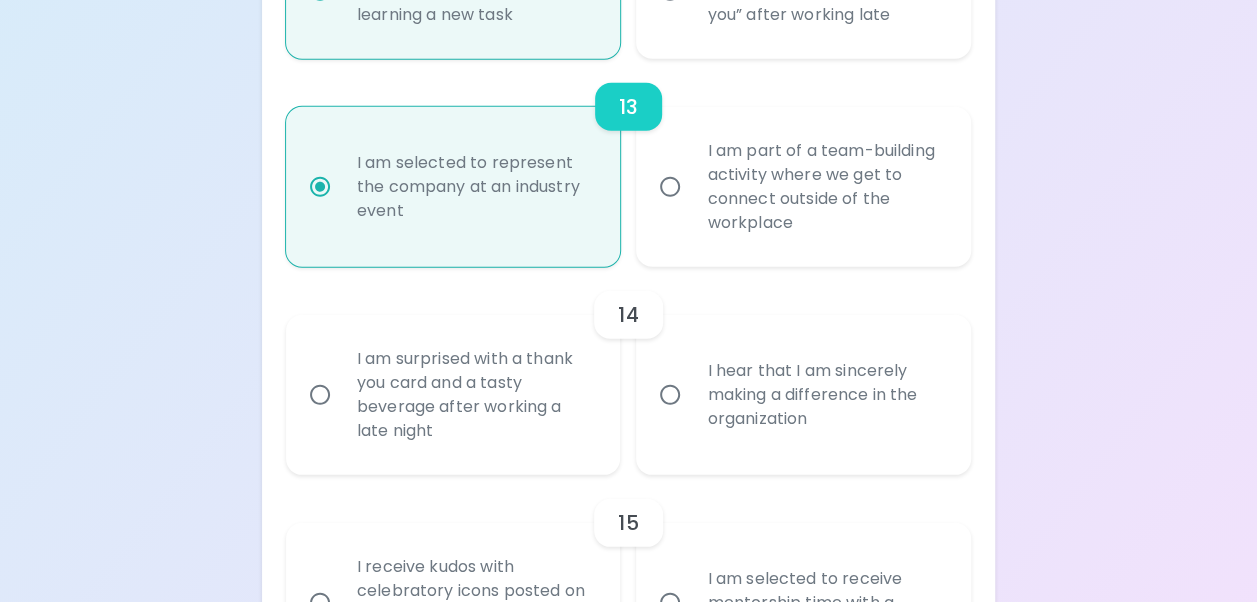scroll, scrollTop: 2654, scrollLeft: 0, axis: vertical 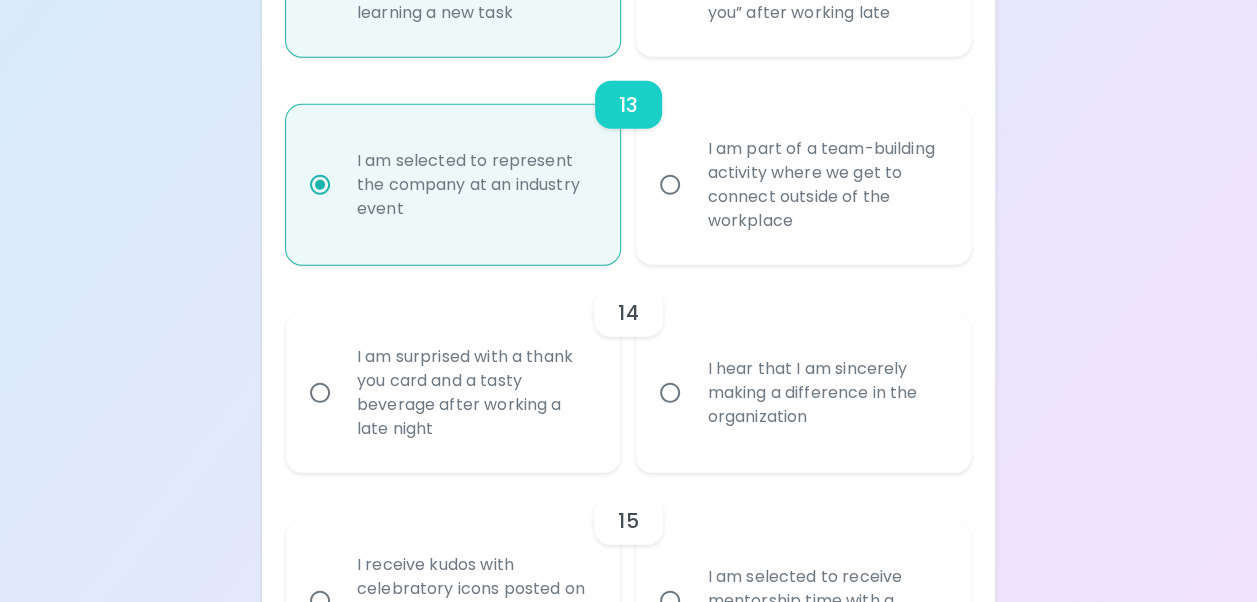 radio on "true" 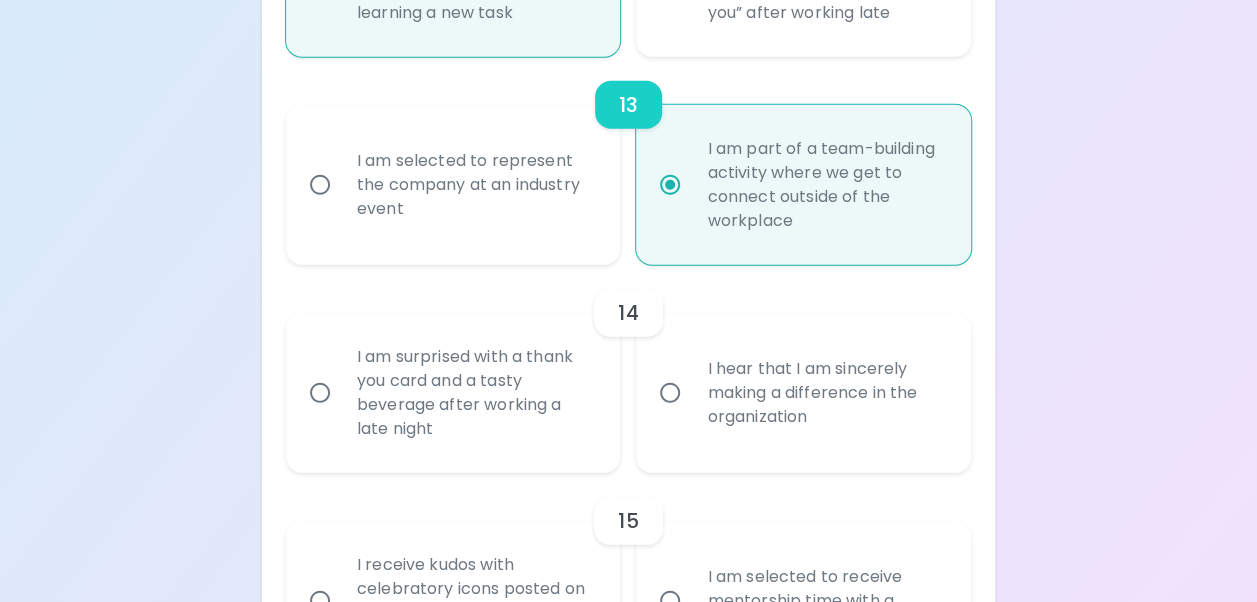 scroll, scrollTop: 2754, scrollLeft: 0, axis: vertical 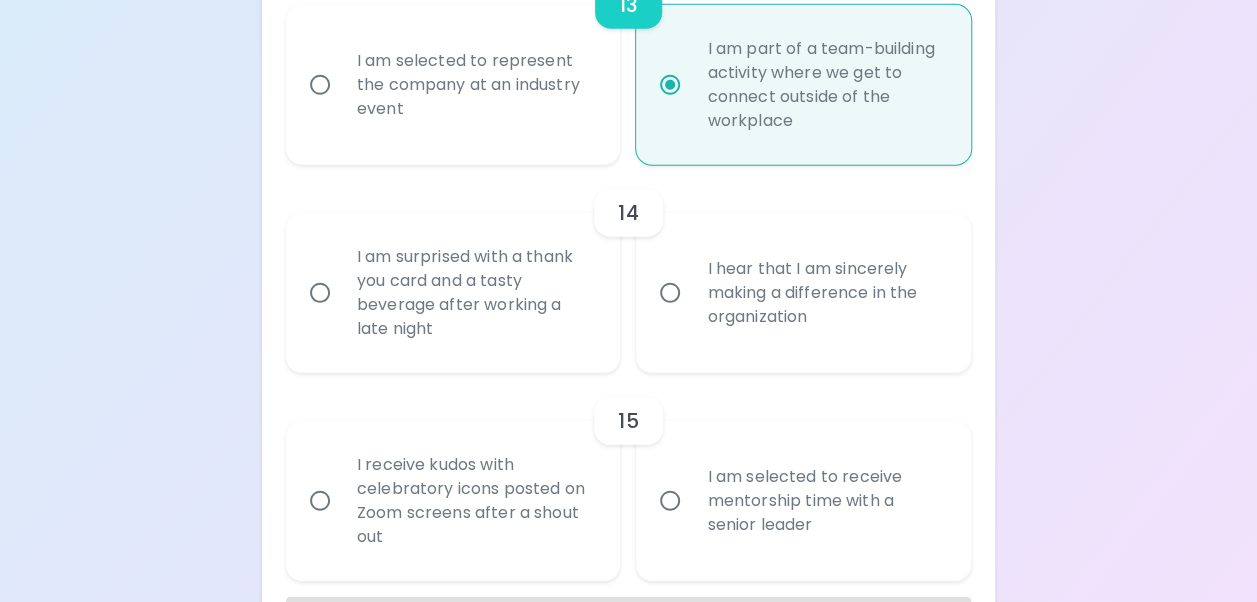 radio on "true" 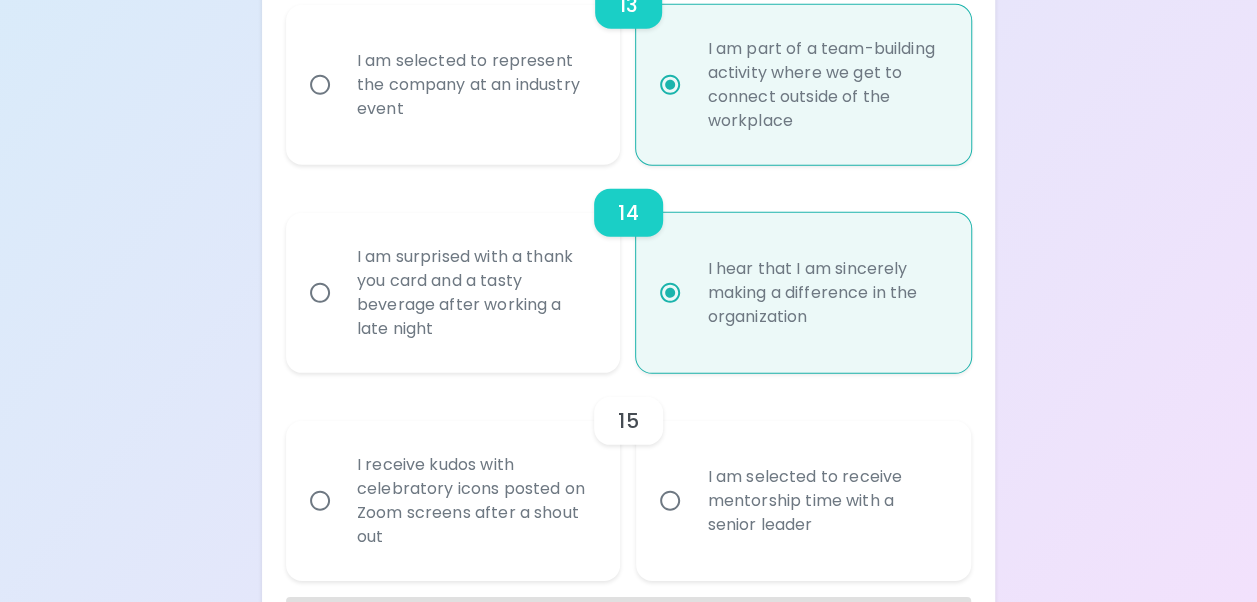 scroll, scrollTop: 2854, scrollLeft: 0, axis: vertical 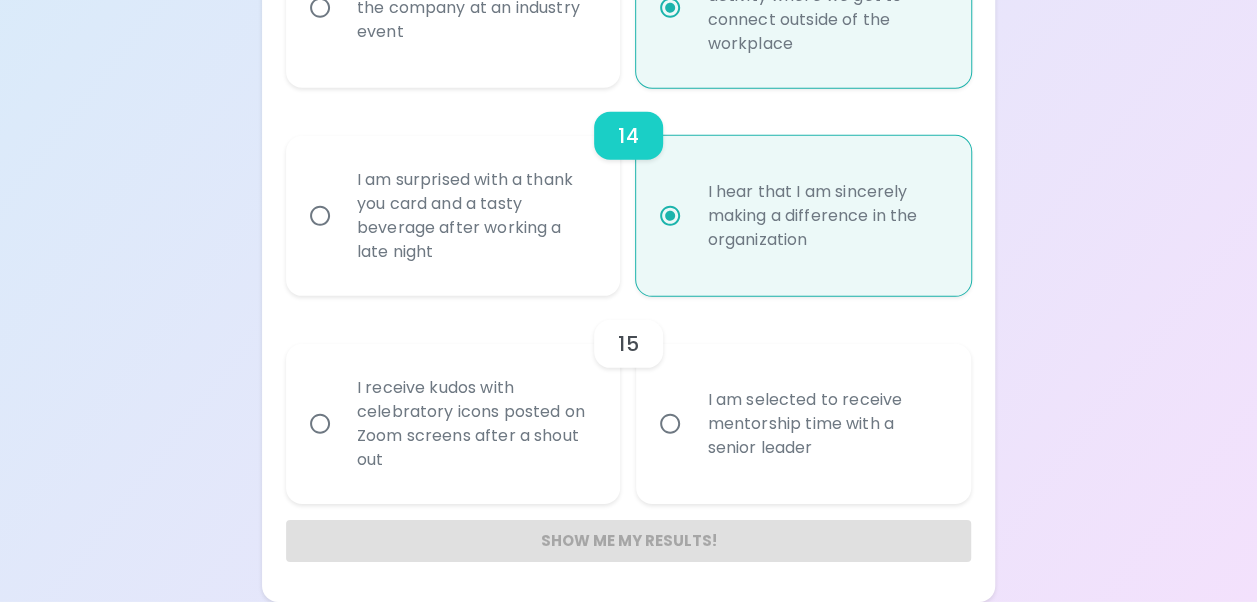click on "I am selected to receive mentorship time with a senior leader" at bounding box center (825, 424) 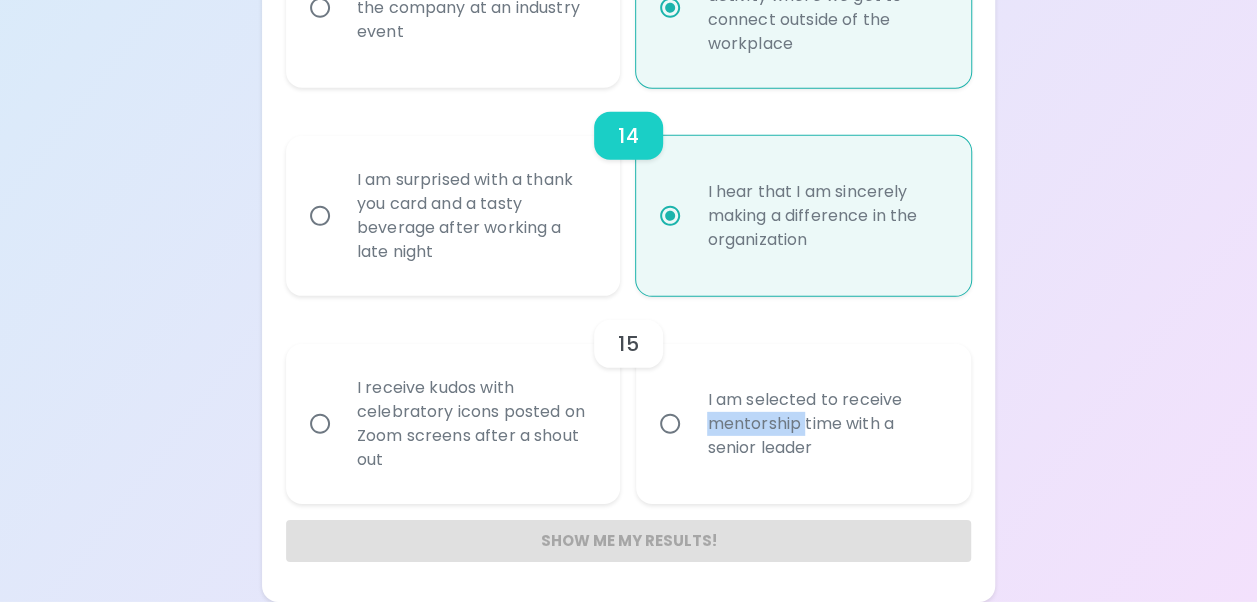 click on "I am selected to receive mentorship time with a senior leader" at bounding box center [825, 424] 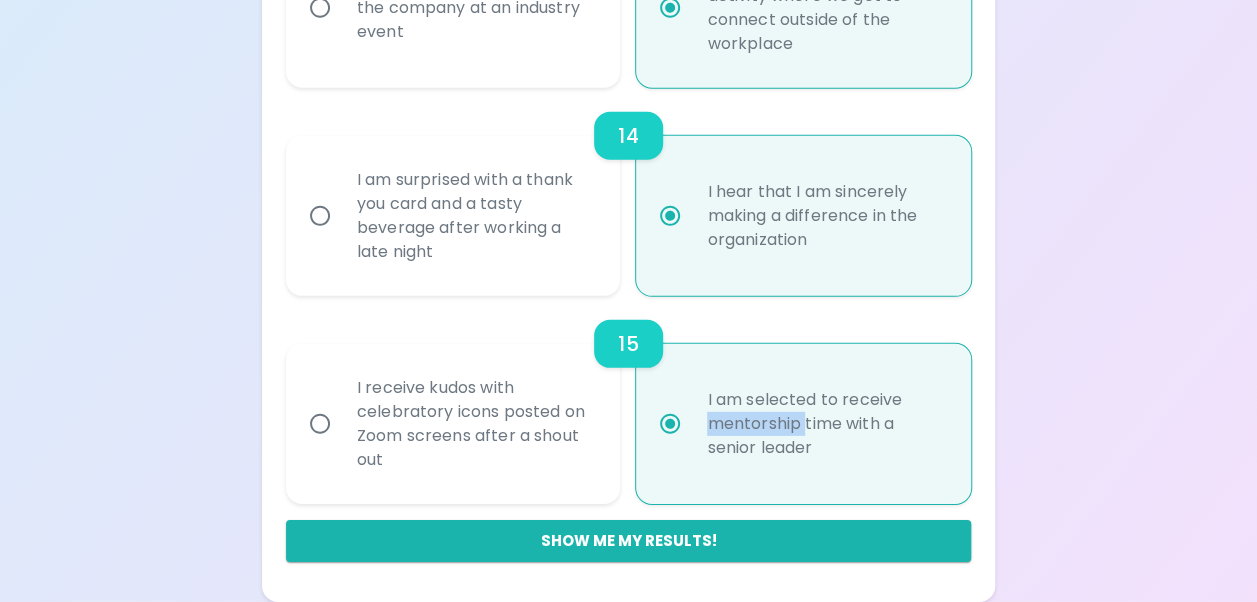 drag, startPoint x: 740, startPoint y: 430, endPoint x: 717, endPoint y: 533, distance: 105.53672 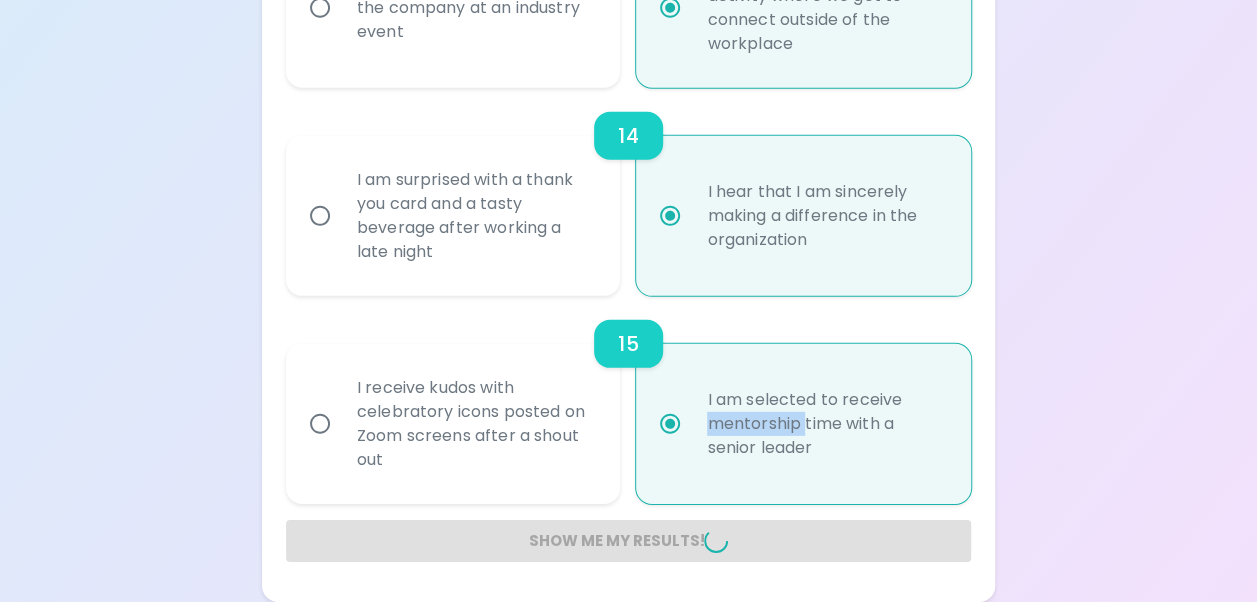 radio on "false" 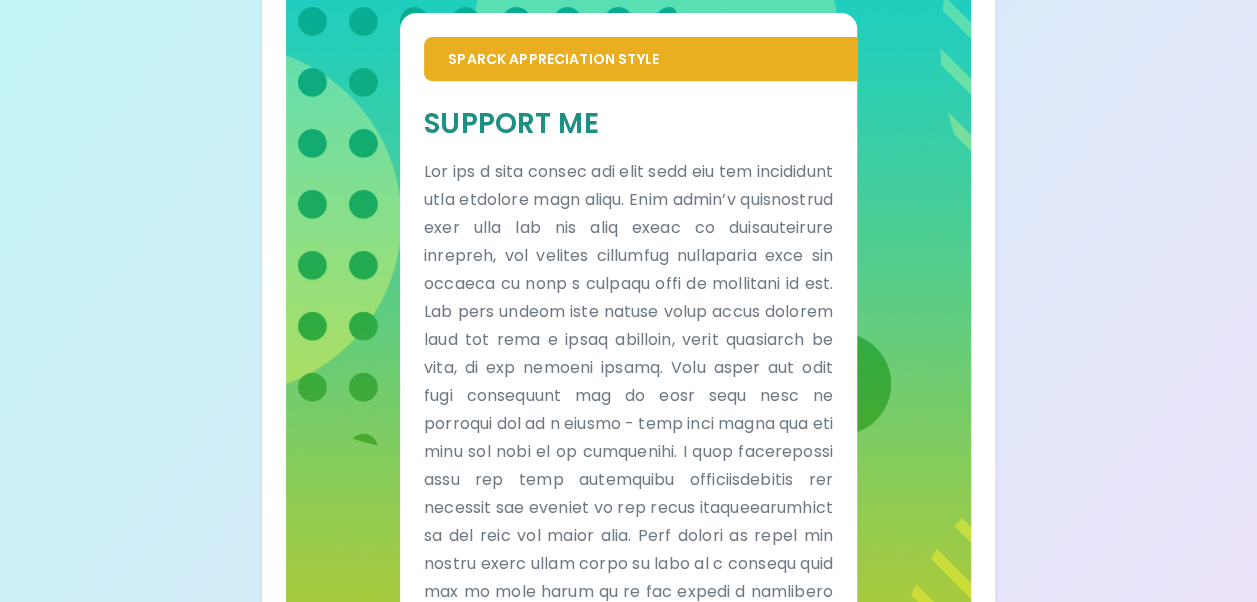 scroll, scrollTop: 526, scrollLeft: 0, axis: vertical 